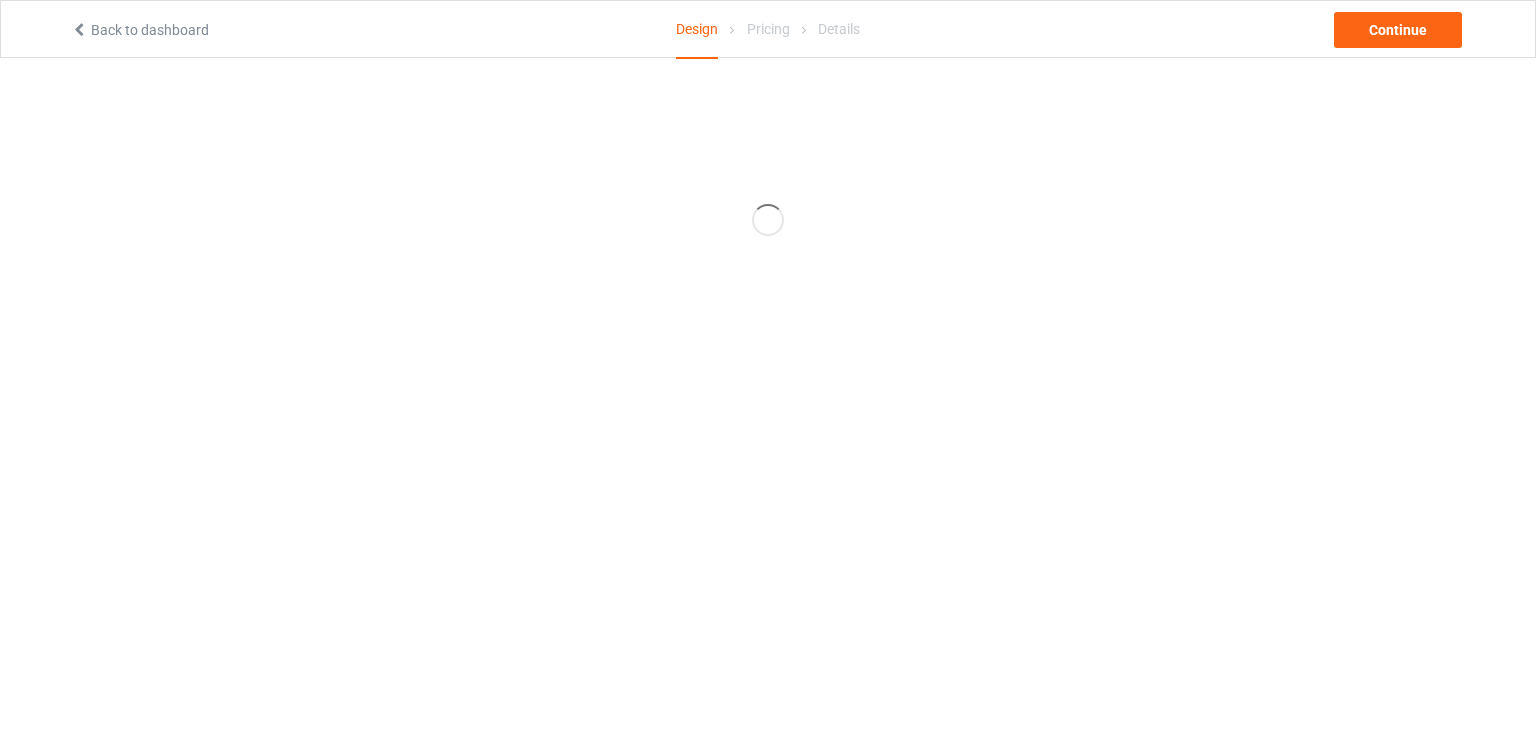scroll, scrollTop: 0, scrollLeft: 0, axis: both 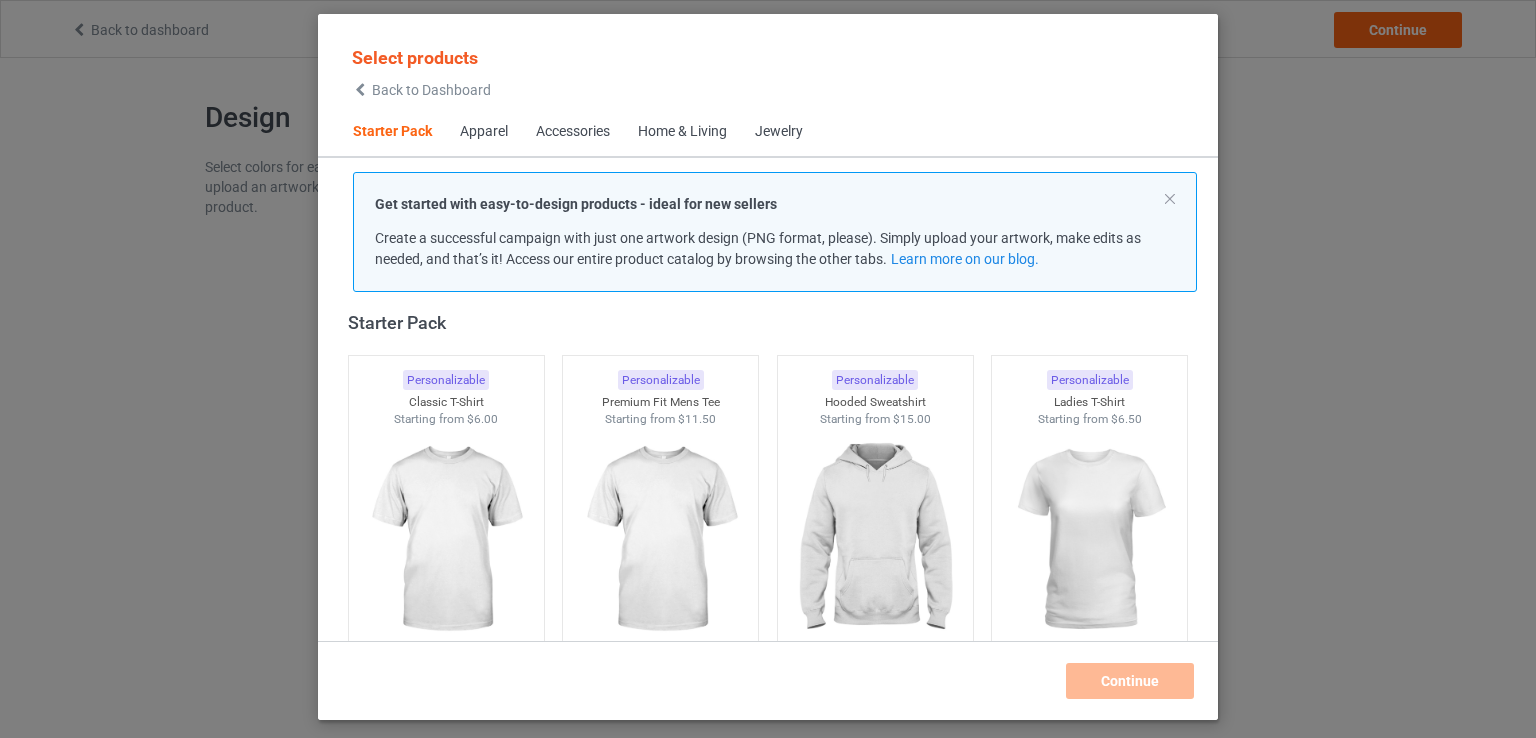 click on "Apparel" at bounding box center (484, 132) 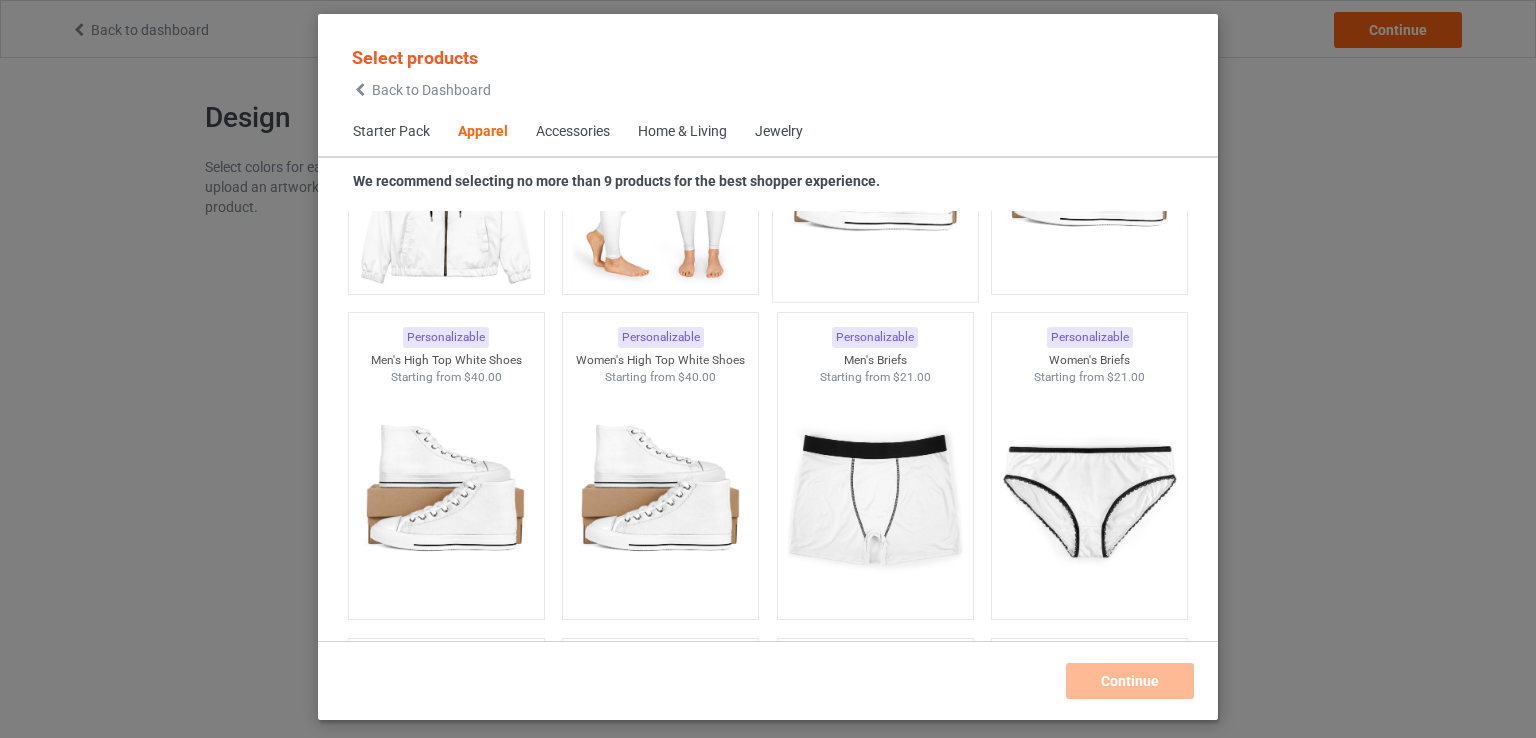 scroll, scrollTop: 2544, scrollLeft: 0, axis: vertical 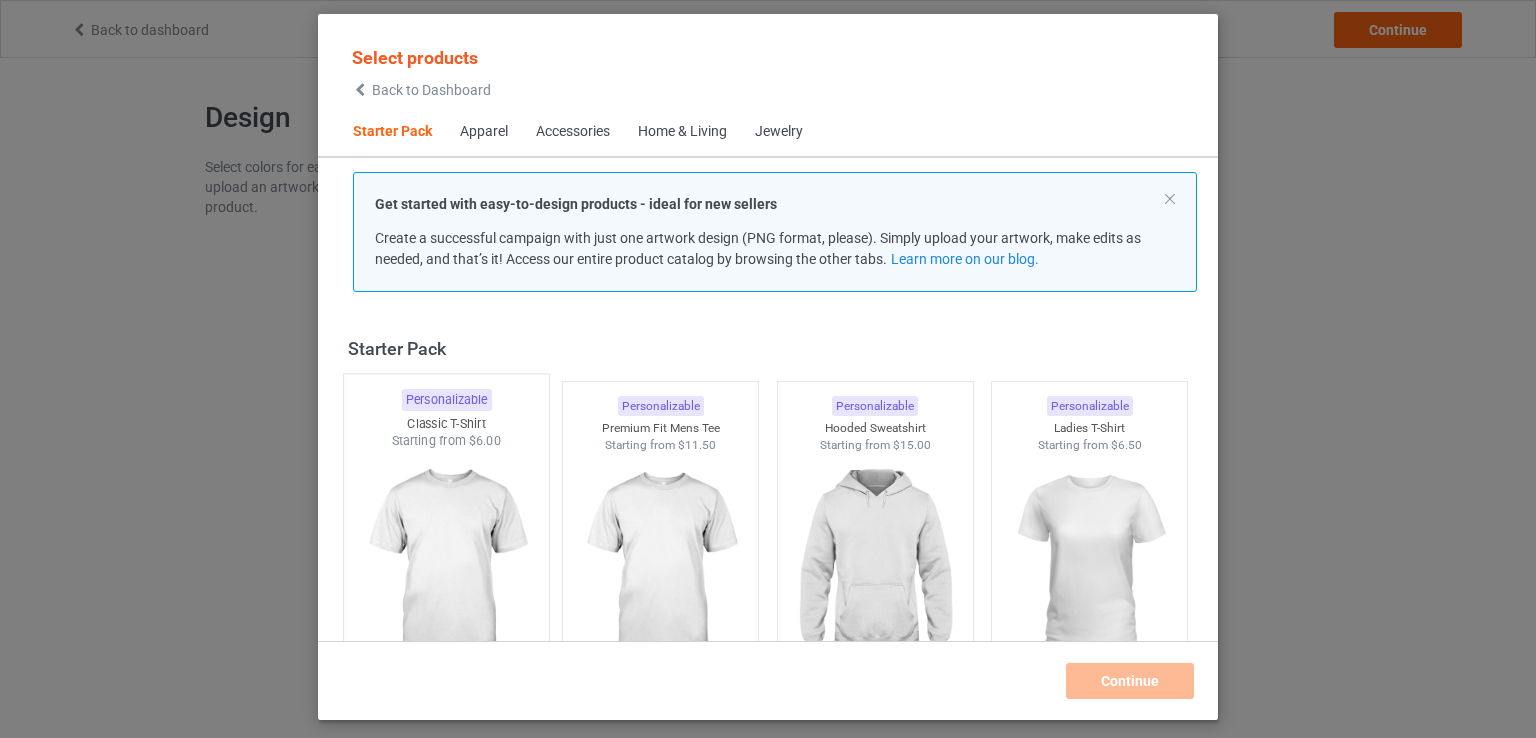 click at bounding box center [446, 567] 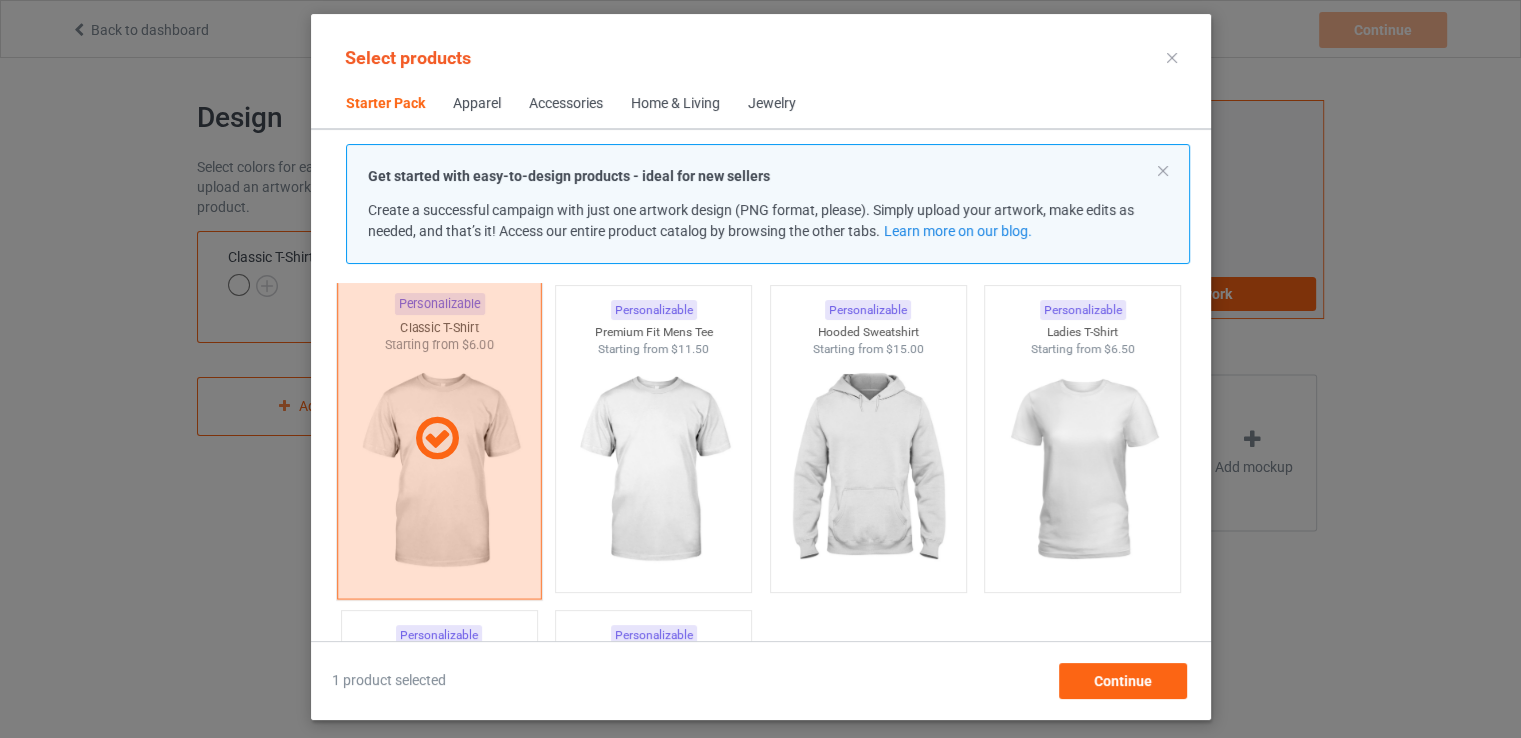 scroll, scrollTop: 100, scrollLeft: 0, axis: vertical 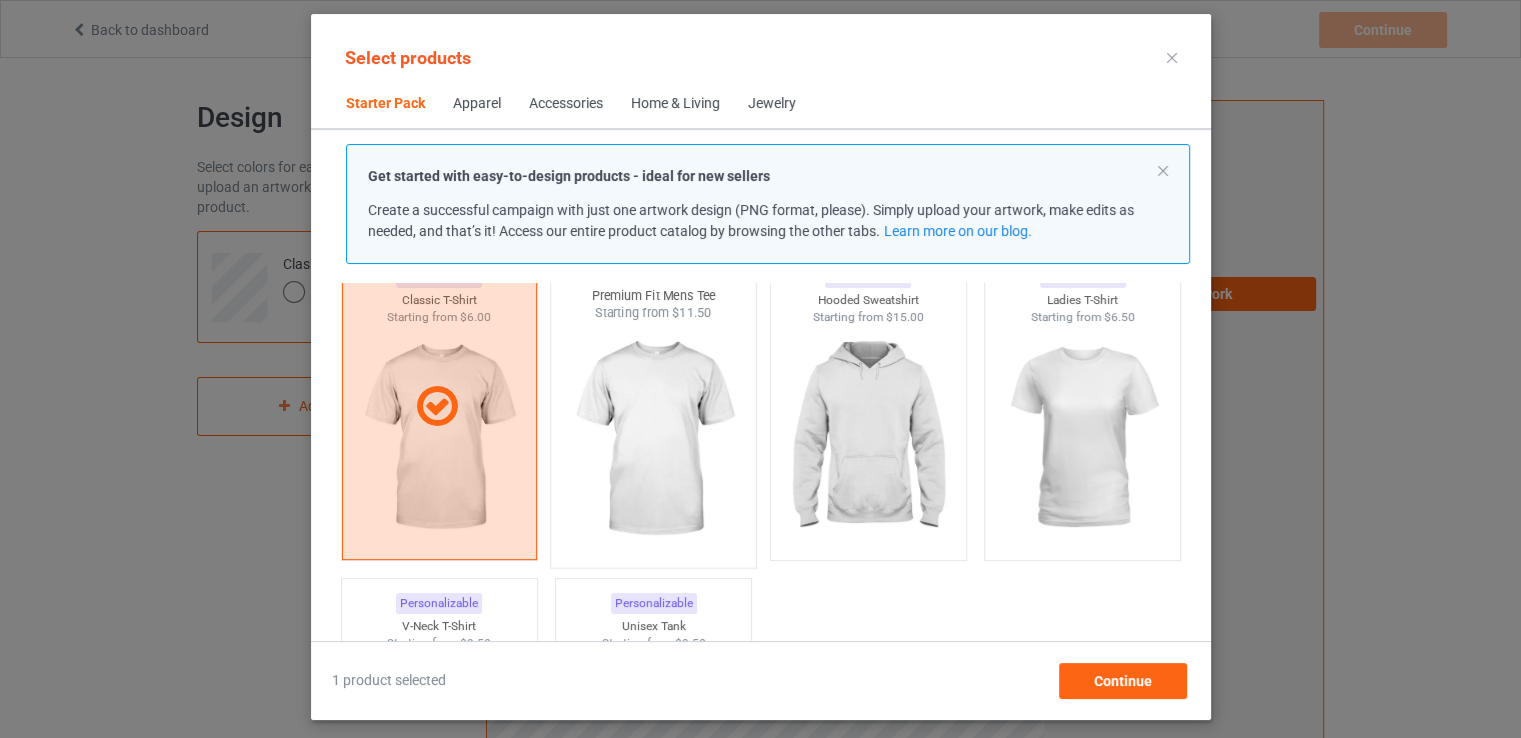 click at bounding box center (653, 439) 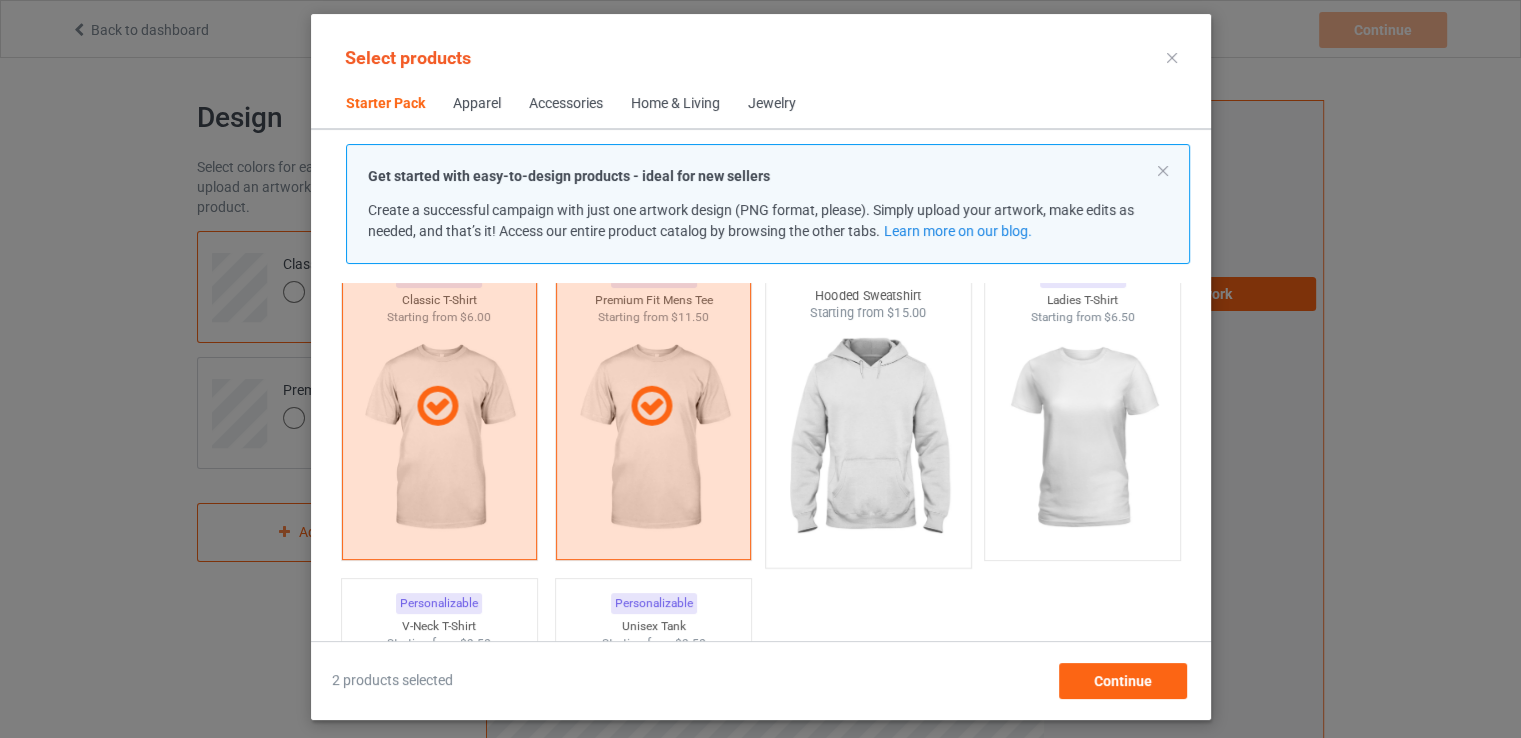 click at bounding box center (868, 439) 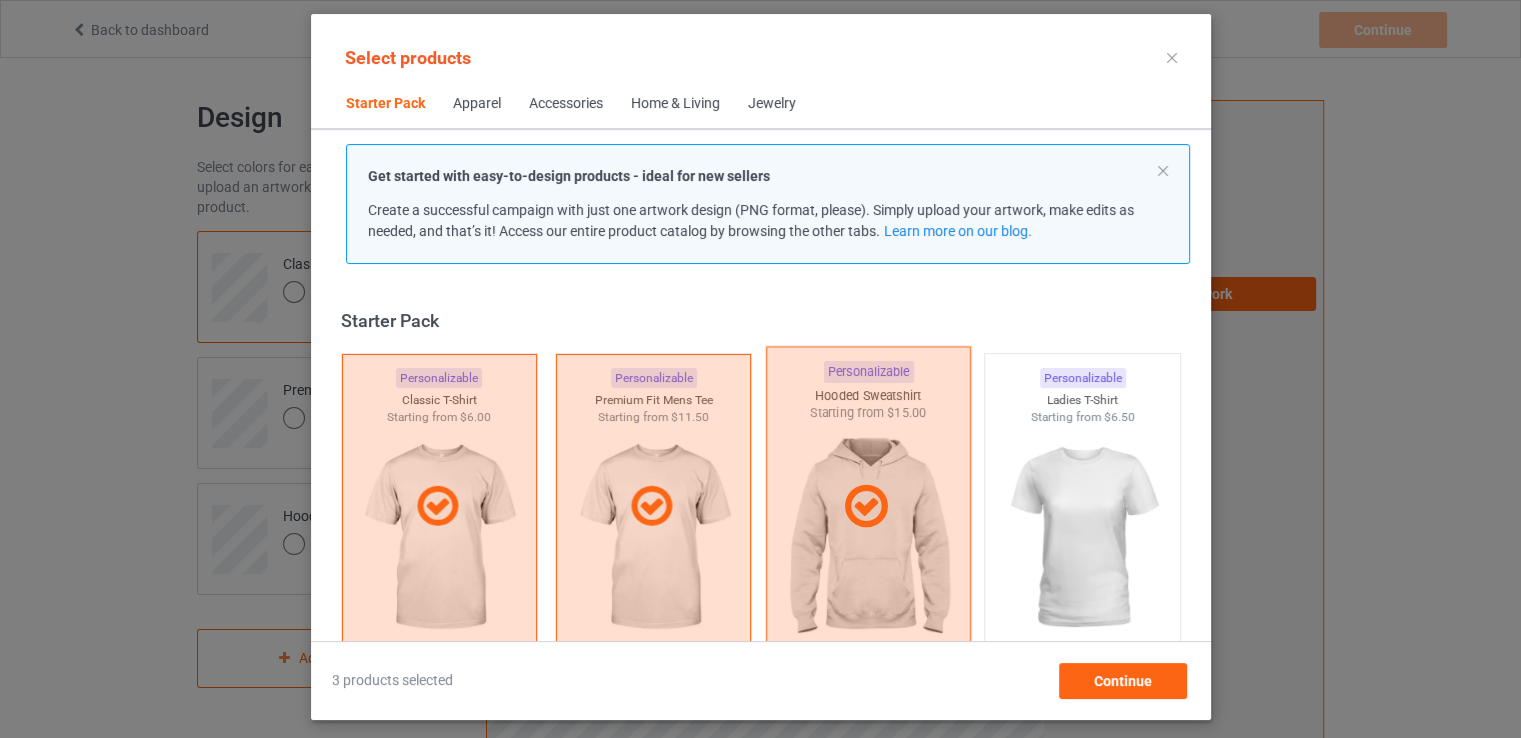 scroll, scrollTop: 100, scrollLeft: 0, axis: vertical 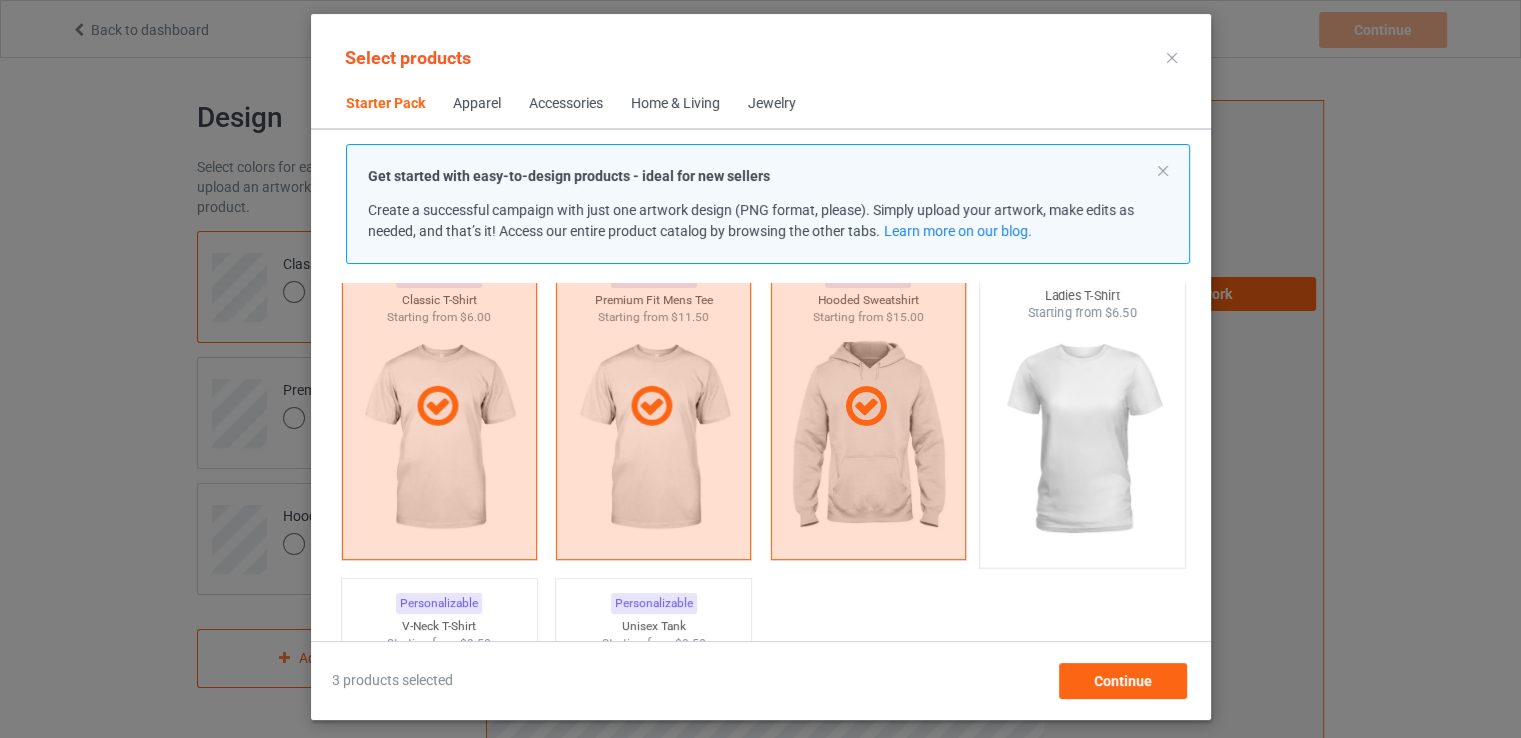 click at bounding box center [1082, 439] 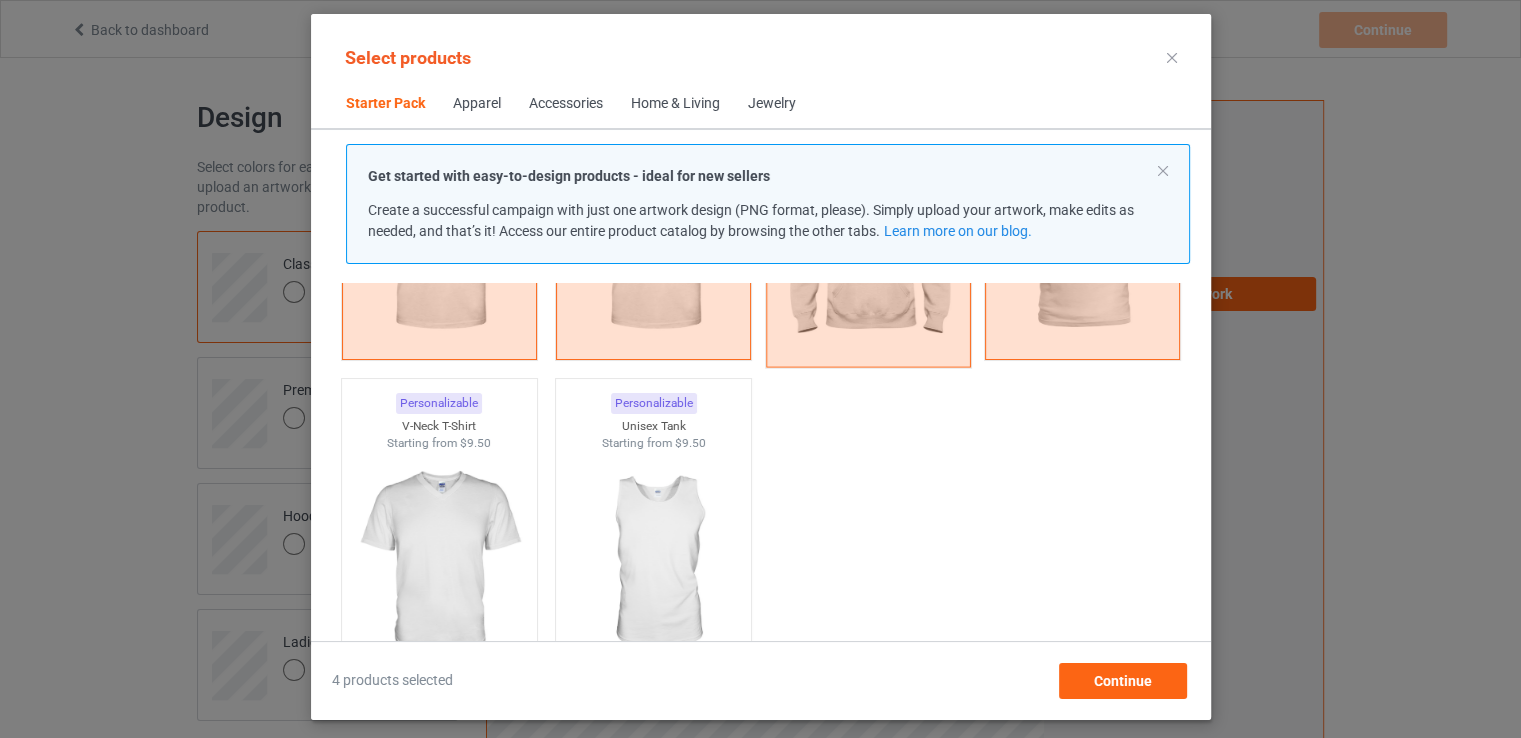 scroll, scrollTop: 400, scrollLeft: 0, axis: vertical 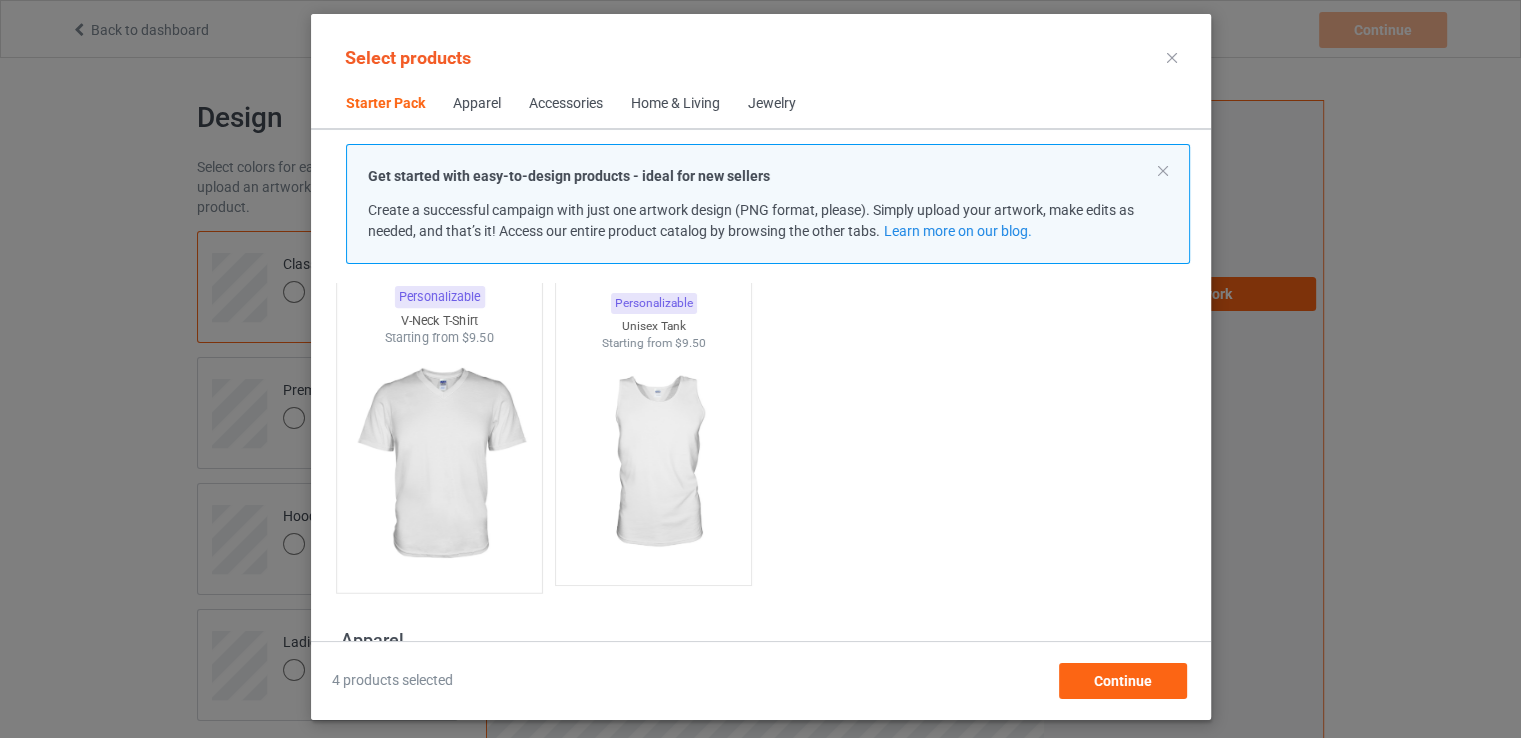 click at bounding box center (439, 464) 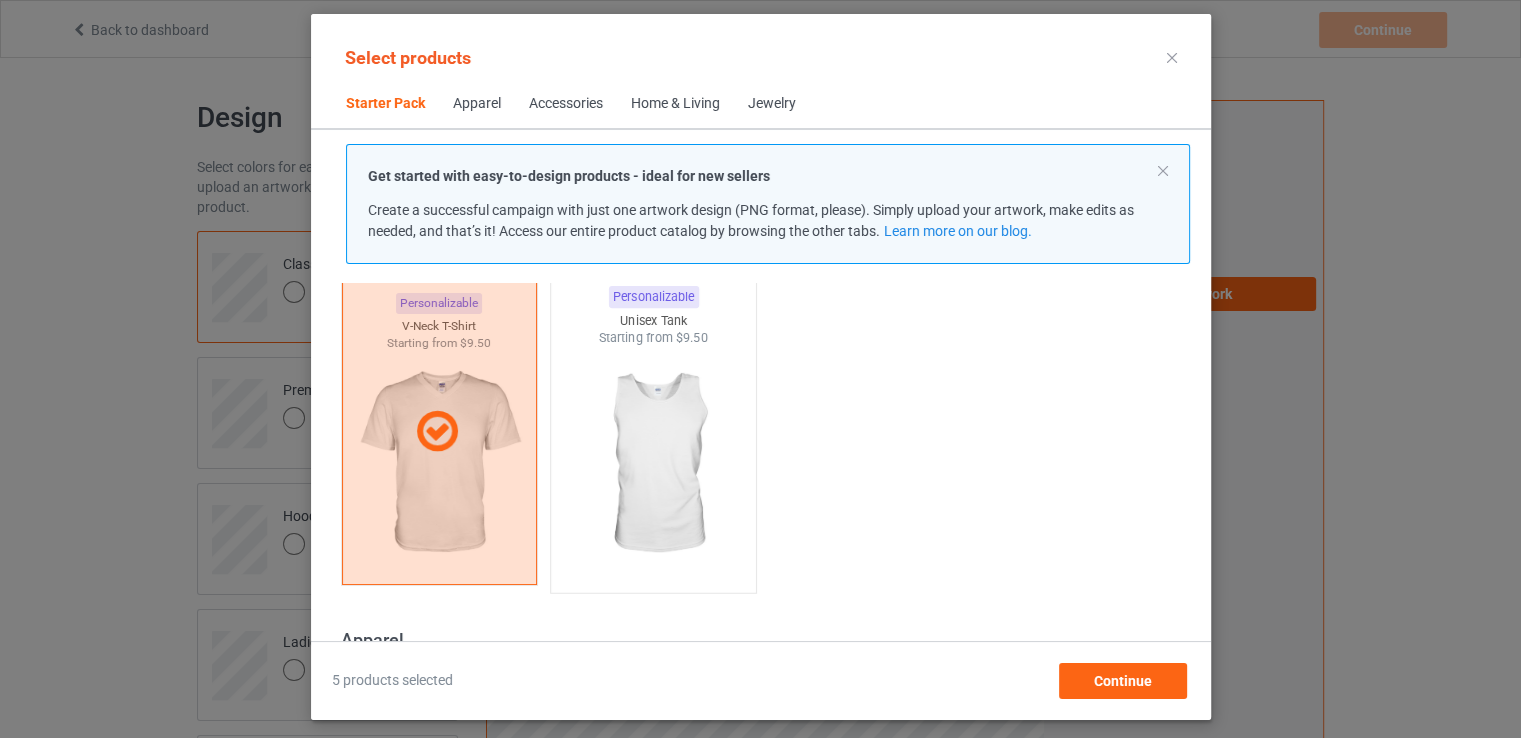 click at bounding box center [653, 464] 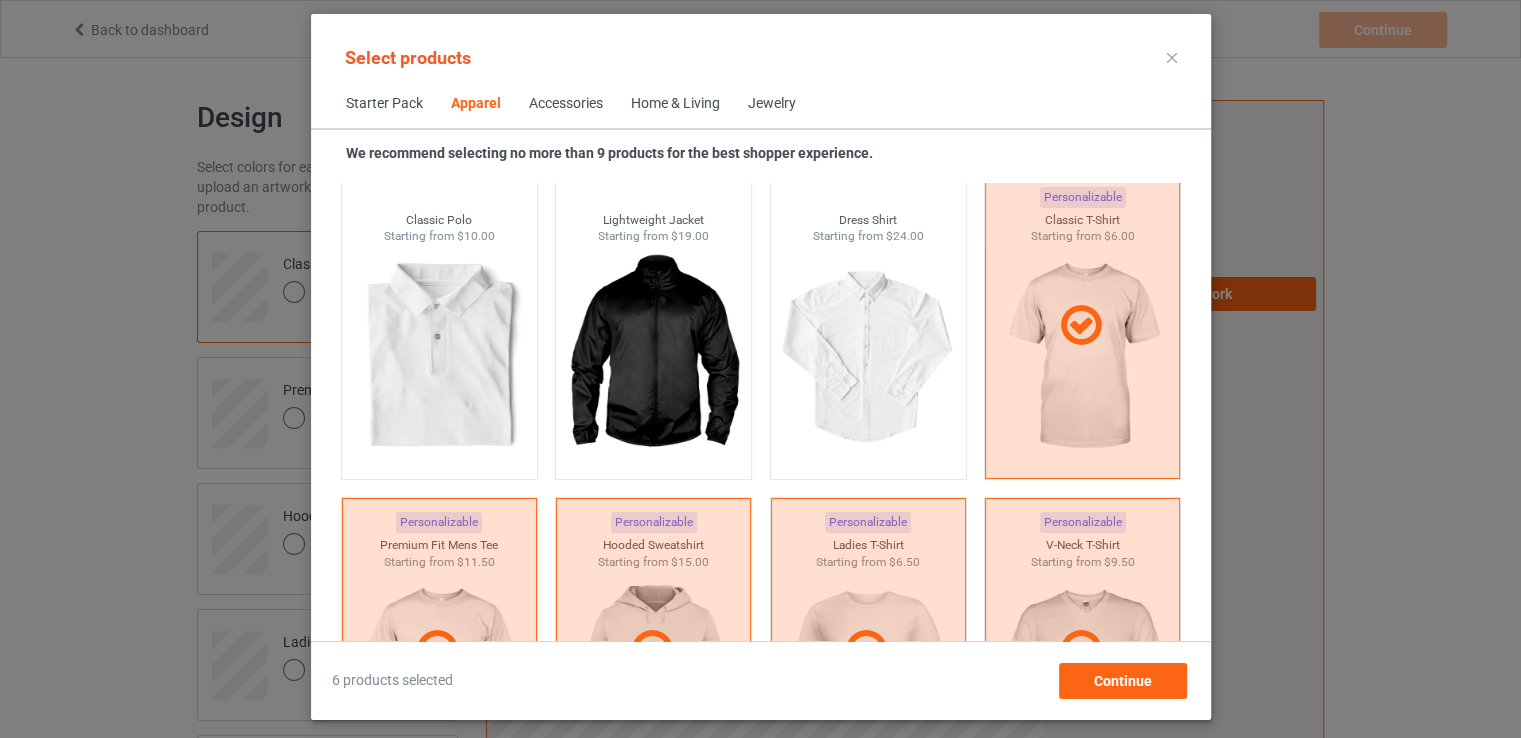 scroll, scrollTop: 1100, scrollLeft: 0, axis: vertical 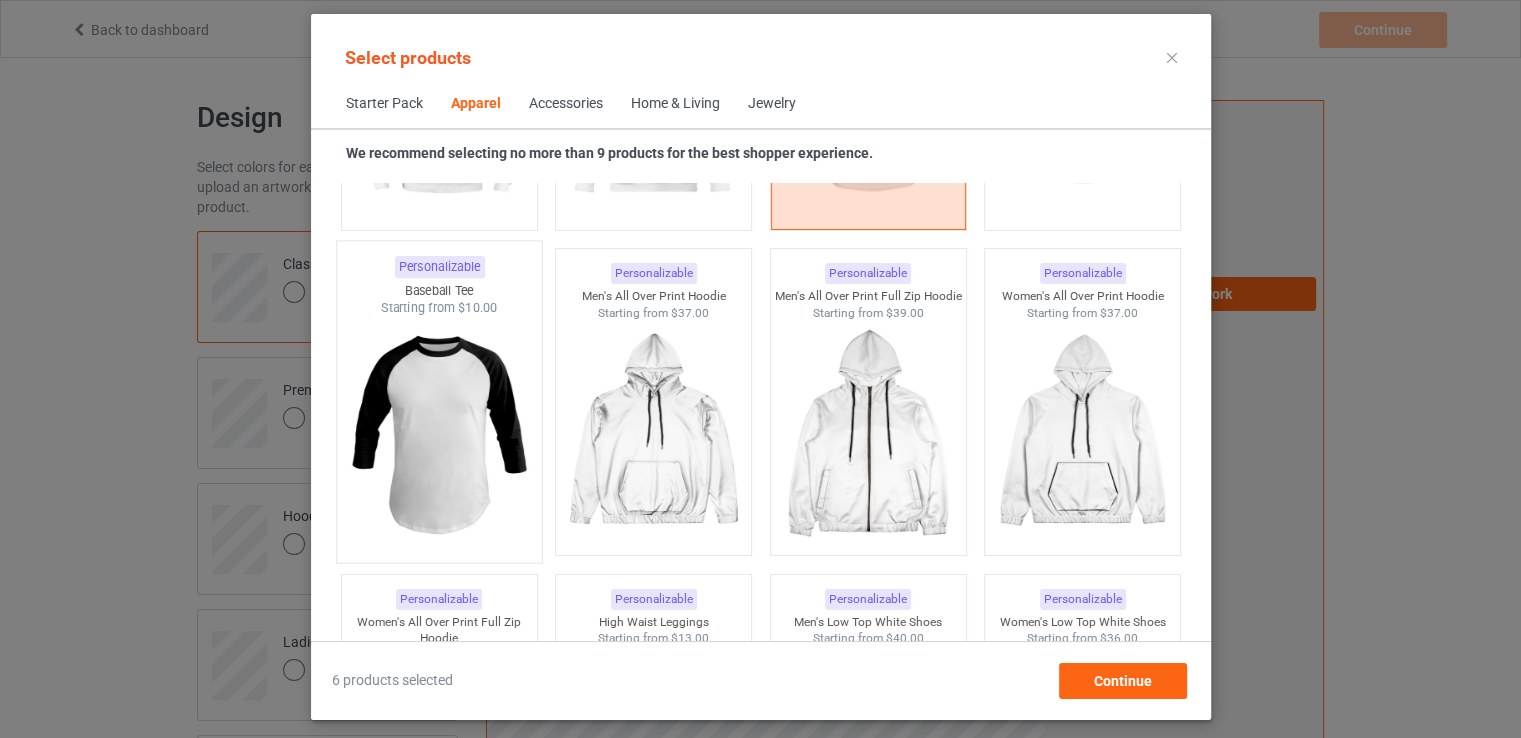 click at bounding box center (439, 434) 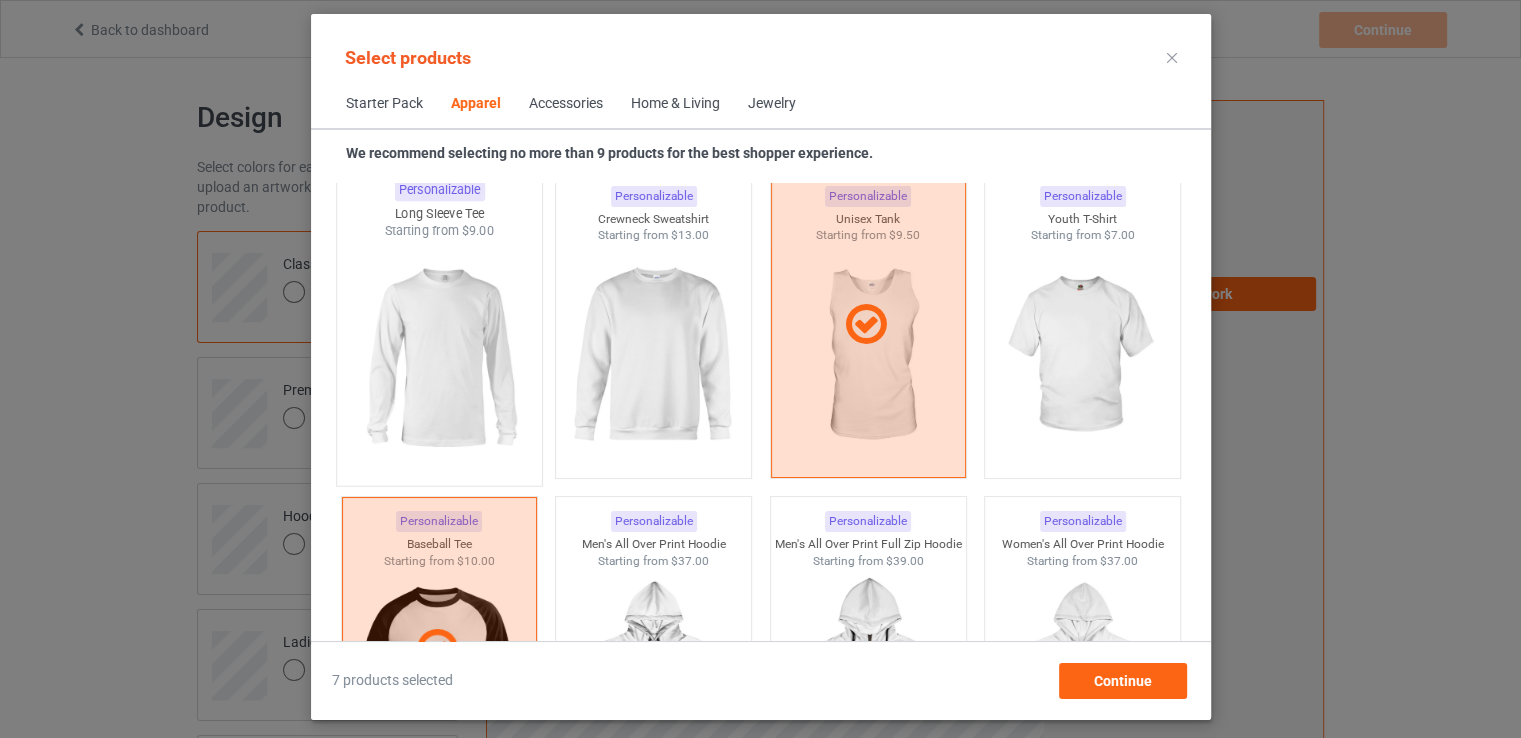 scroll, scrollTop: 1500, scrollLeft: 0, axis: vertical 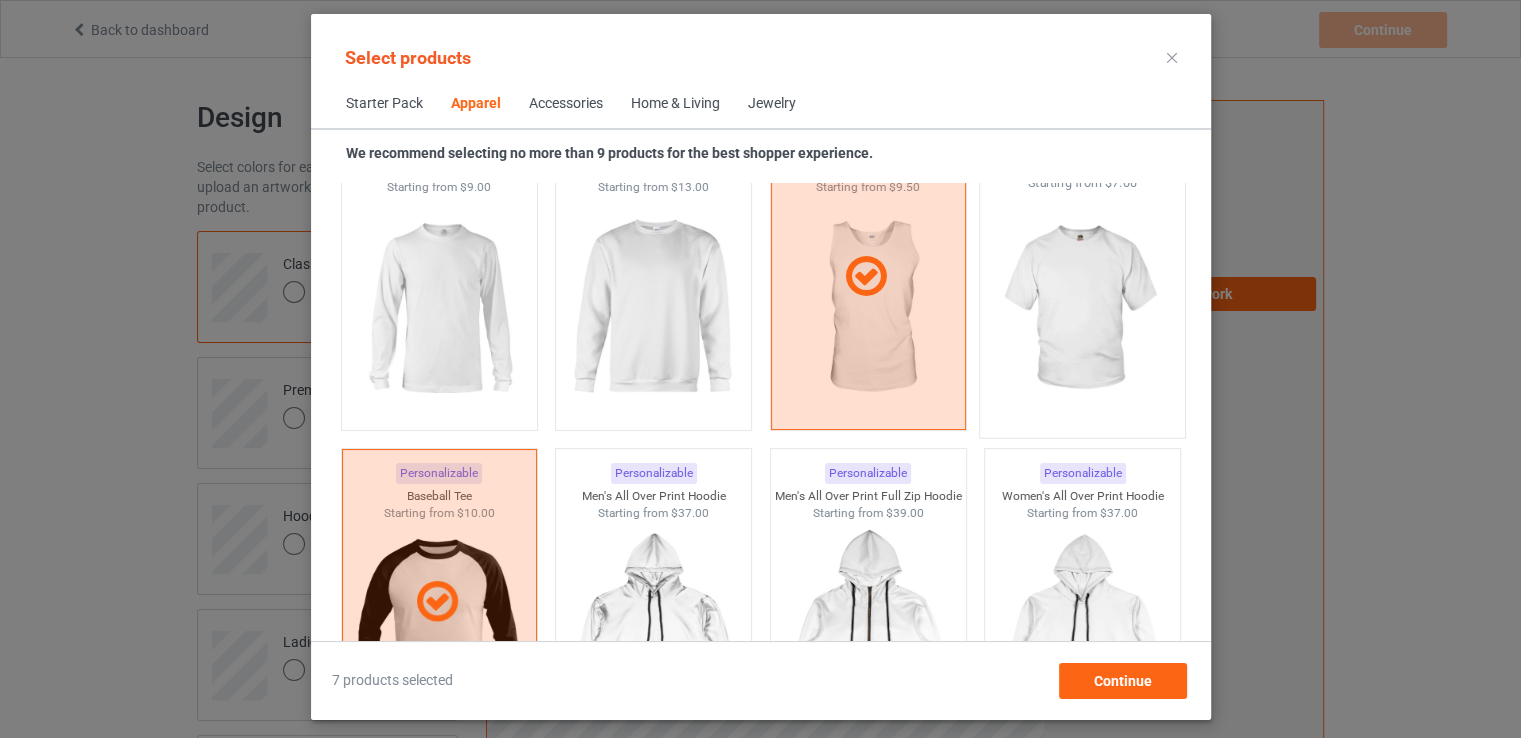 click at bounding box center [1082, 309] 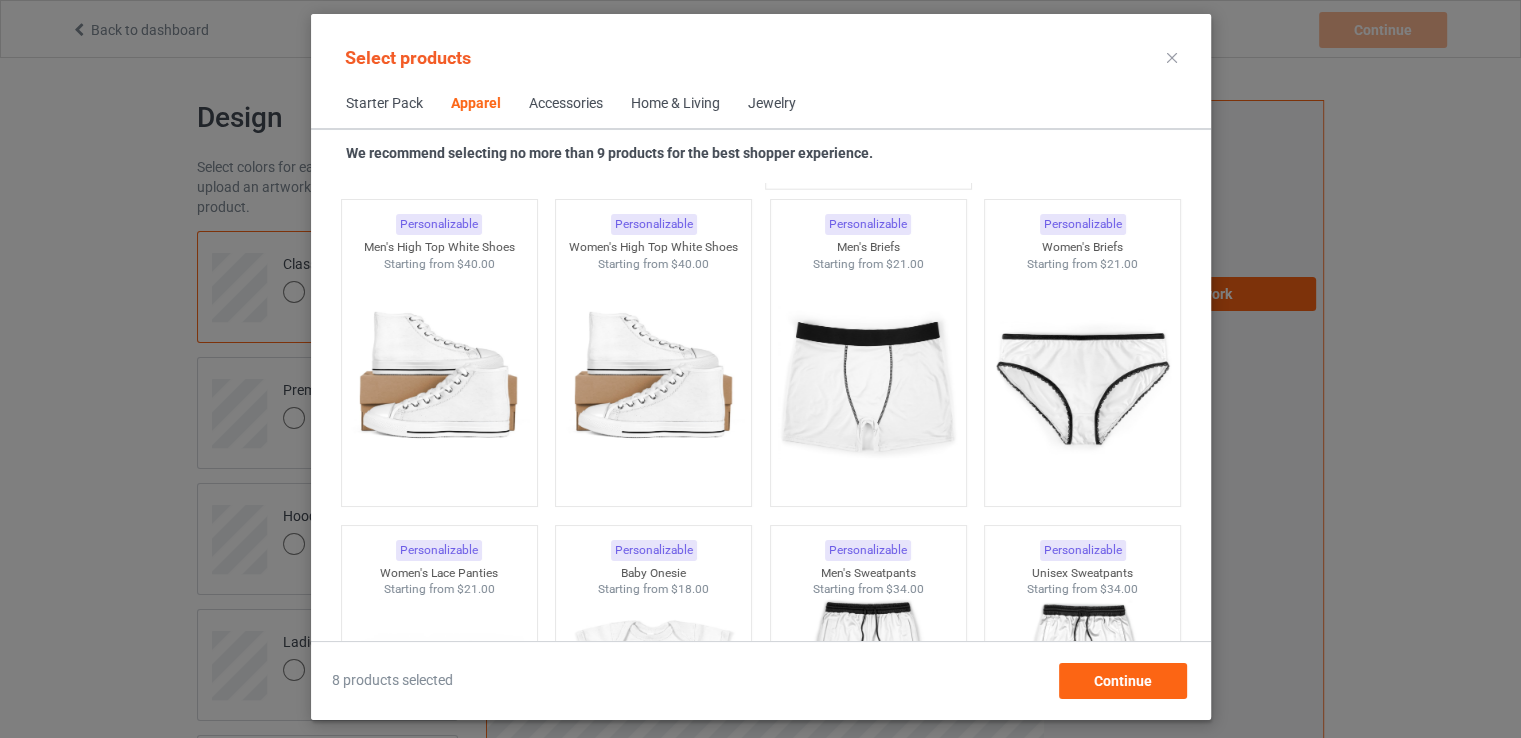 scroll, scrollTop: 2700, scrollLeft: 0, axis: vertical 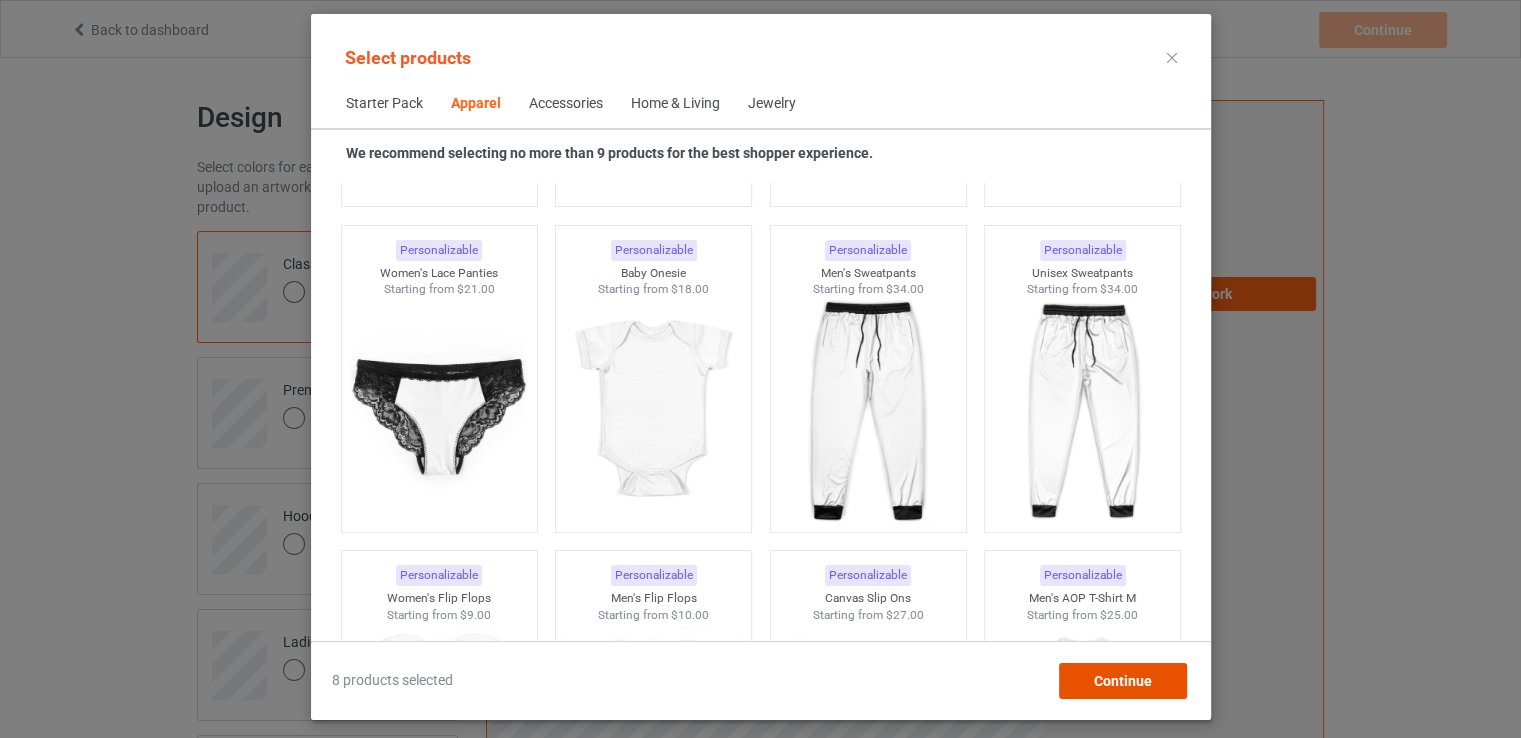 click on "Continue" at bounding box center (1122, 681) 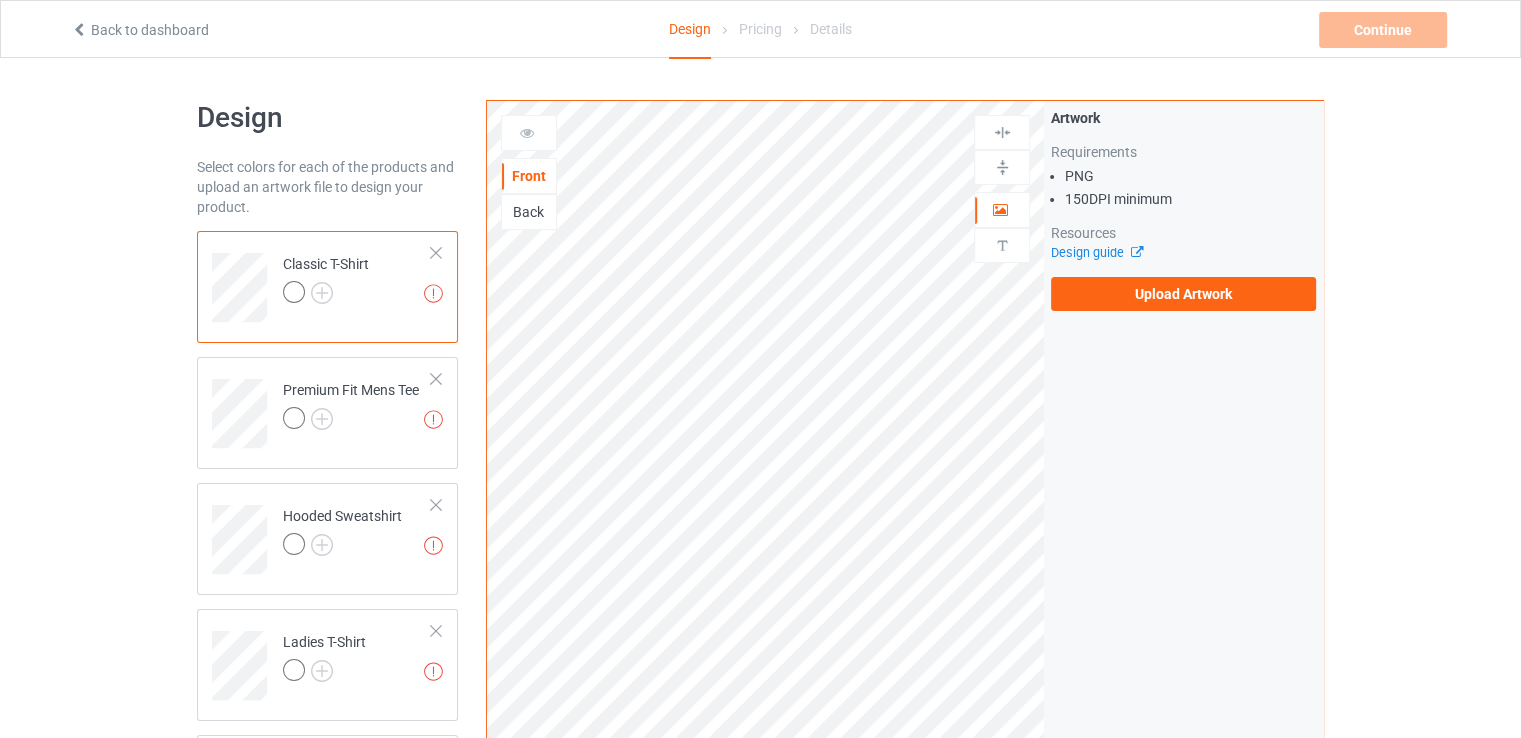 click on "Back" at bounding box center (529, 212) 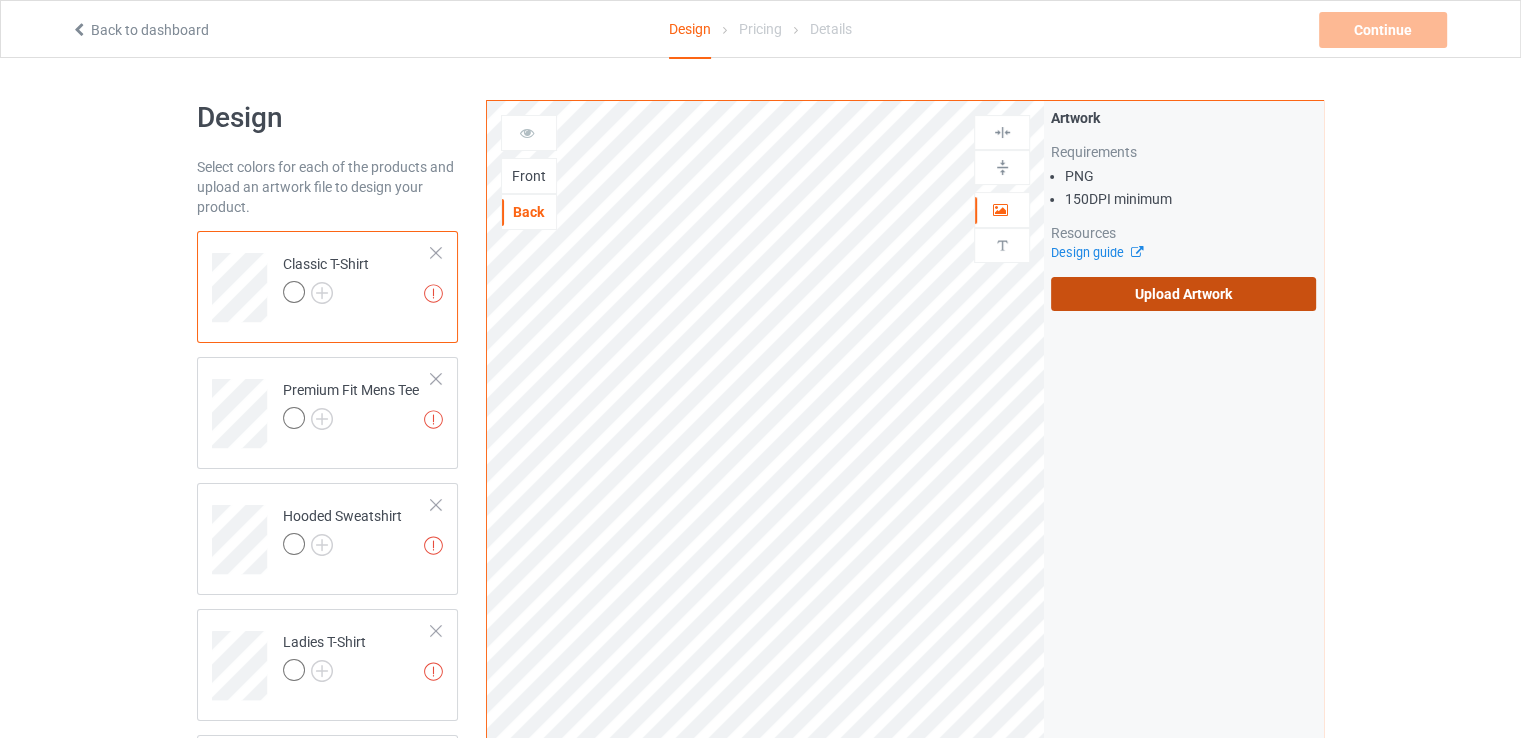 click on "Upload Artwork" at bounding box center [1183, 294] 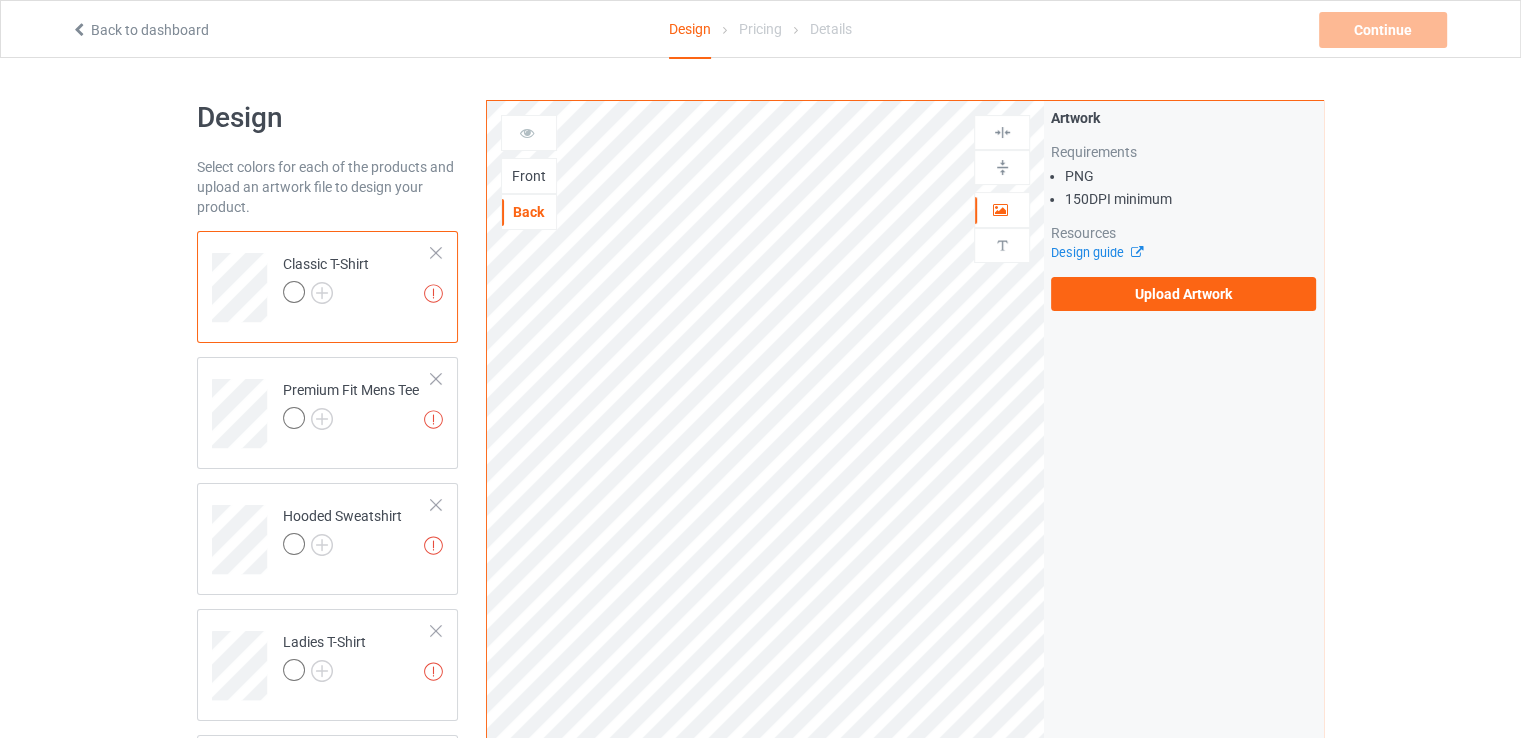 click on "Back to dashboard" at bounding box center (140, 30) 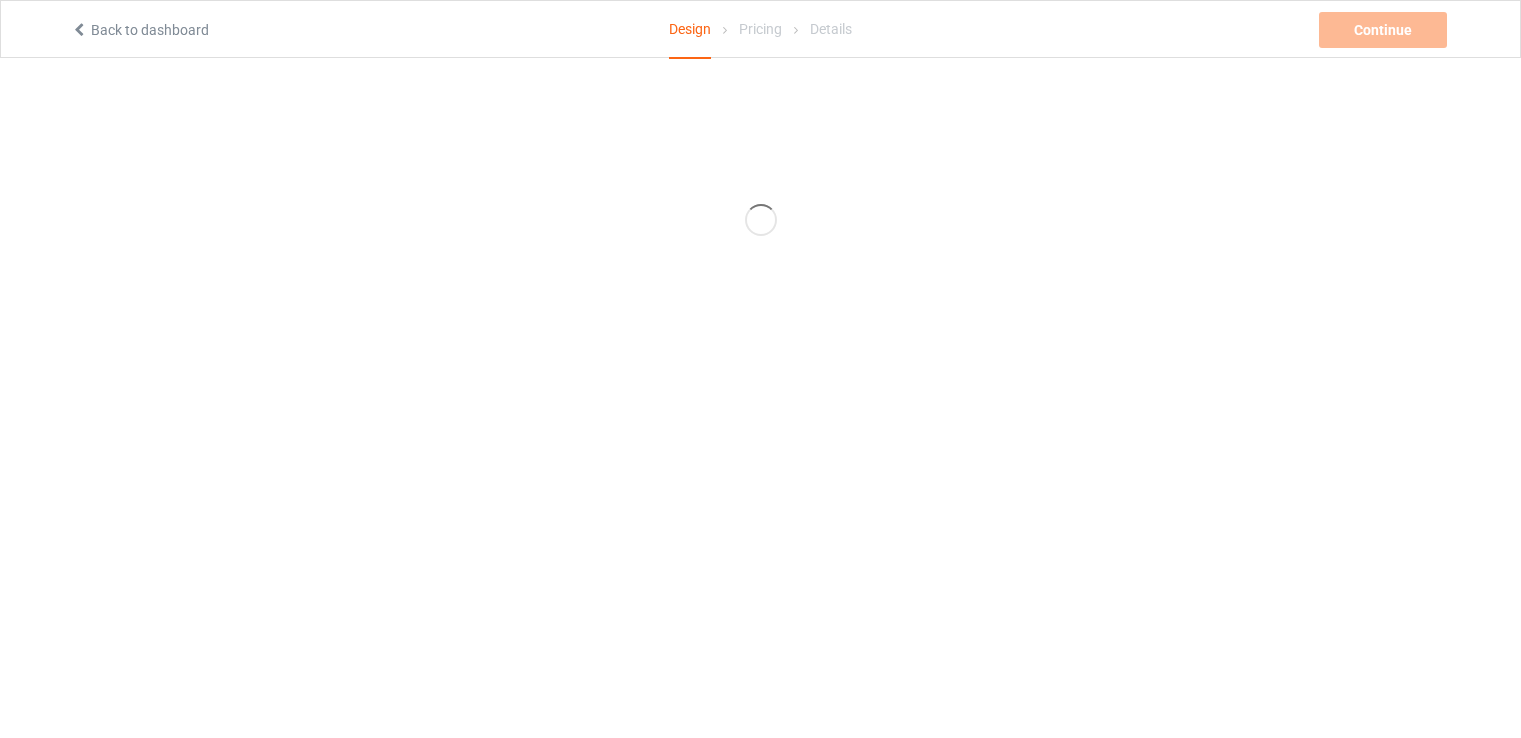 scroll, scrollTop: 0, scrollLeft: 0, axis: both 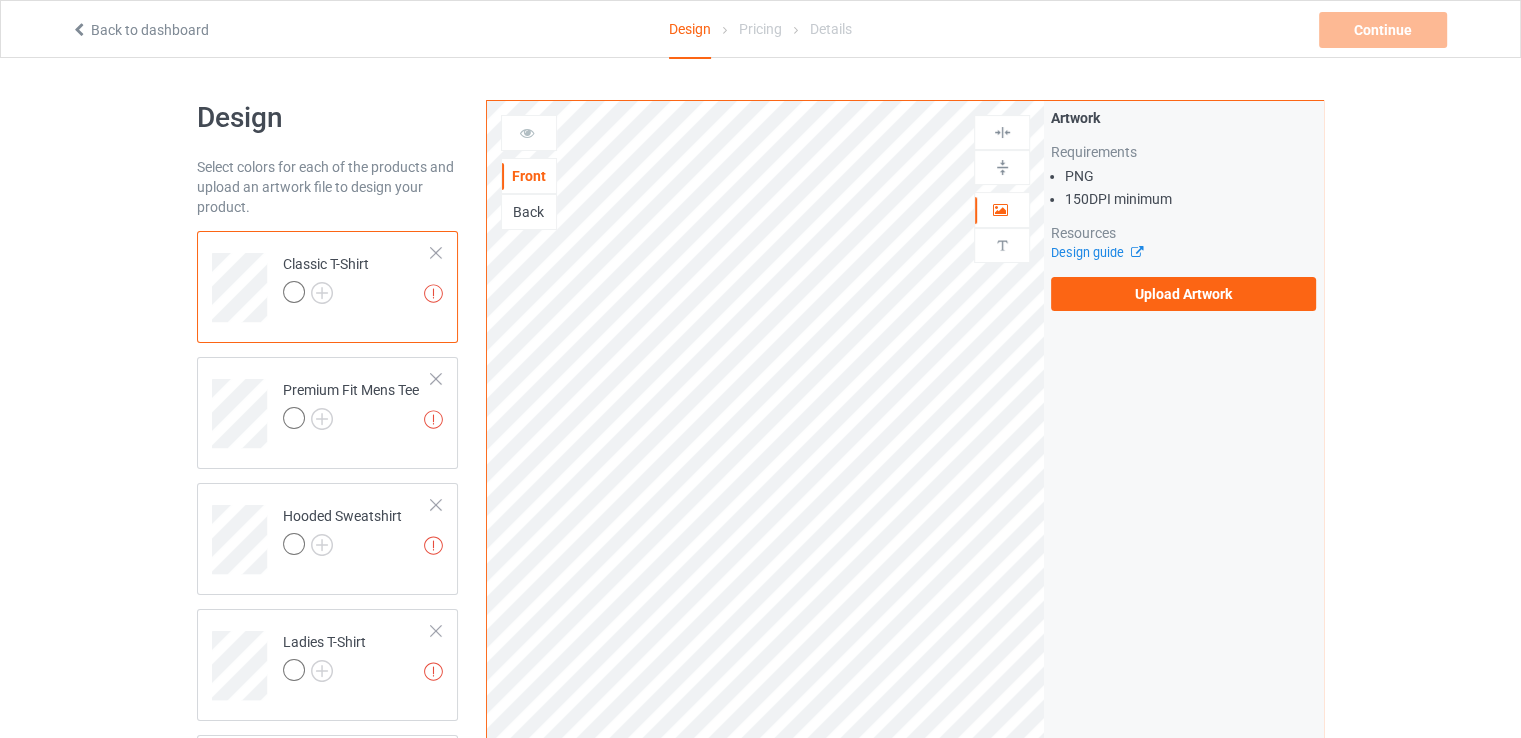 click at bounding box center [294, 292] 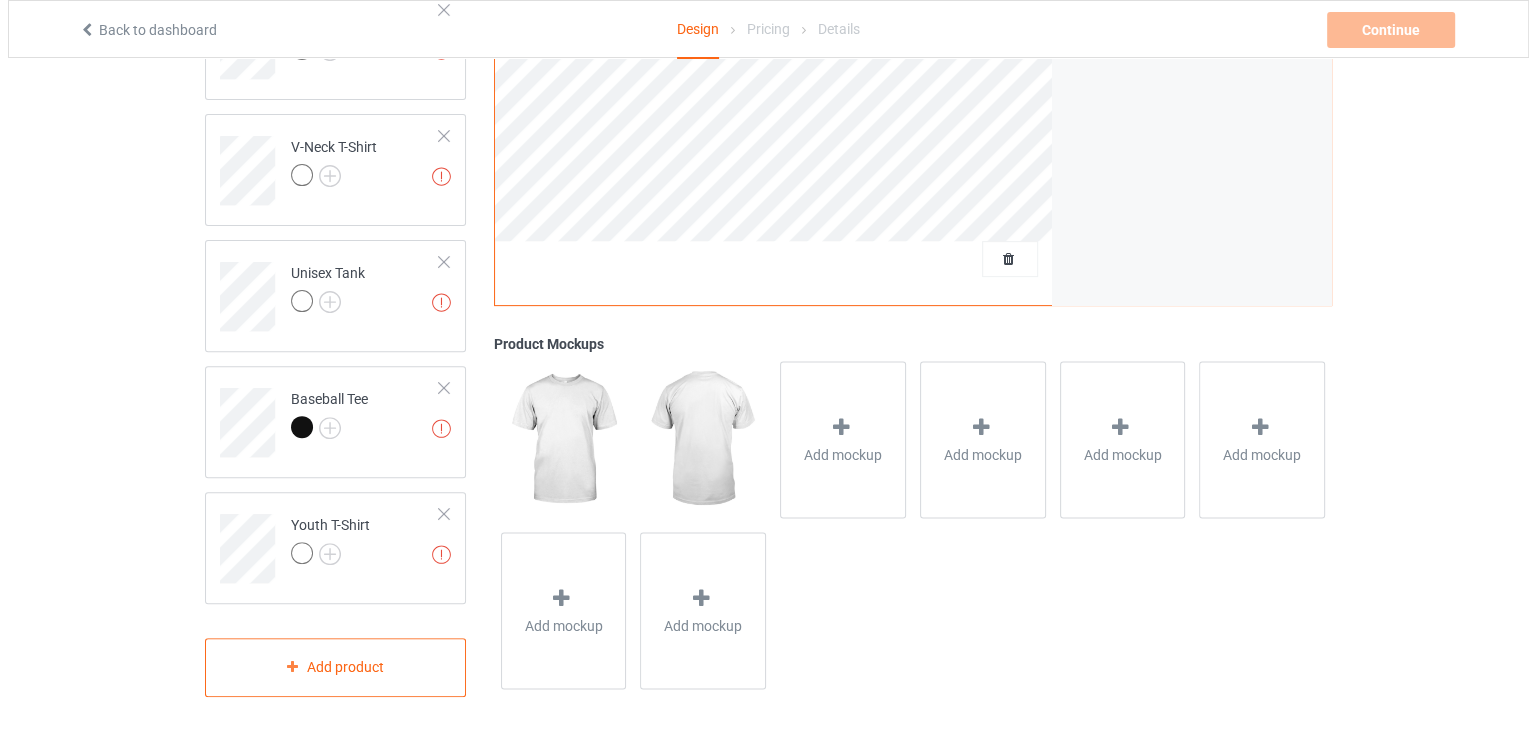 scroll, scrollTop: 622, scrollLeft: 0, axis: vertical 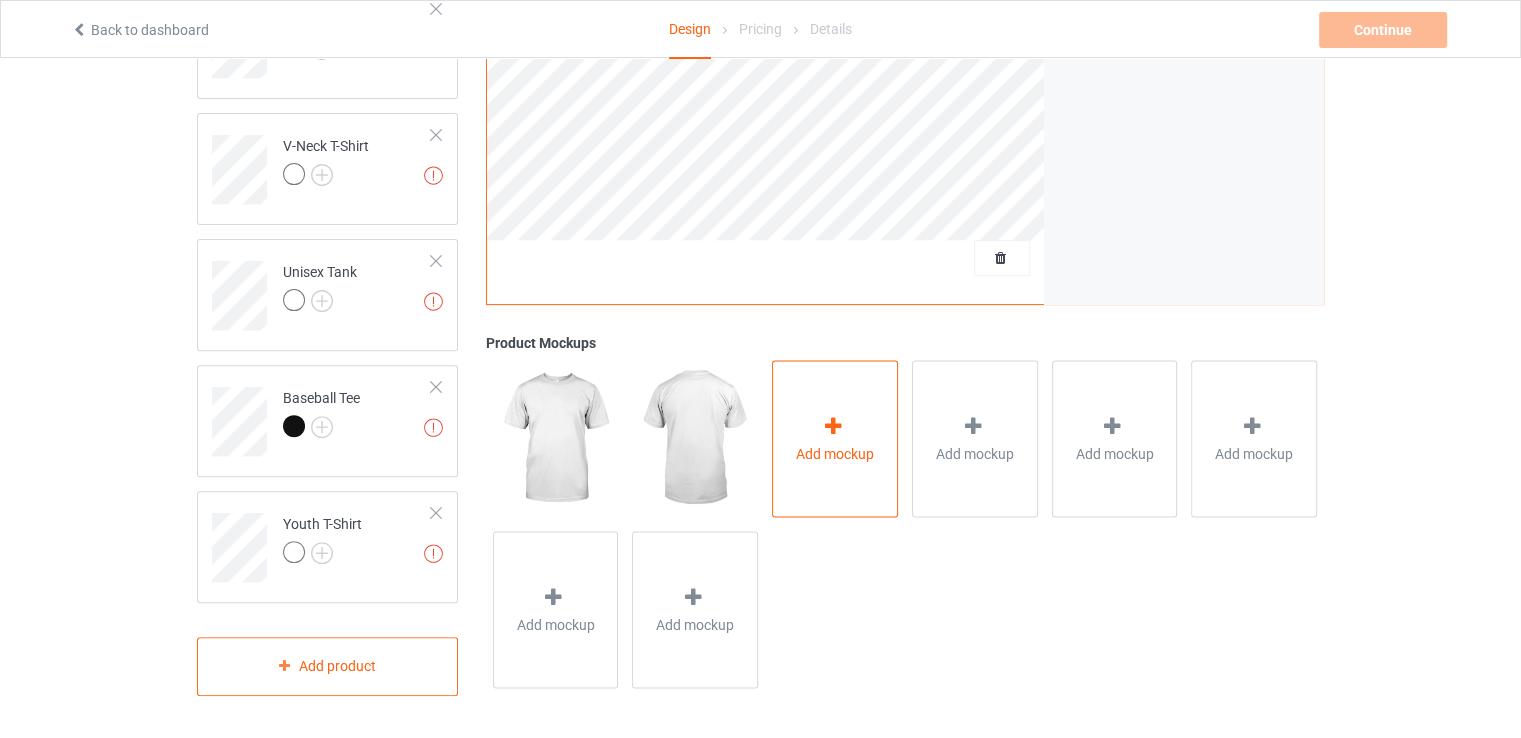 click at bounding box center [835, 429] 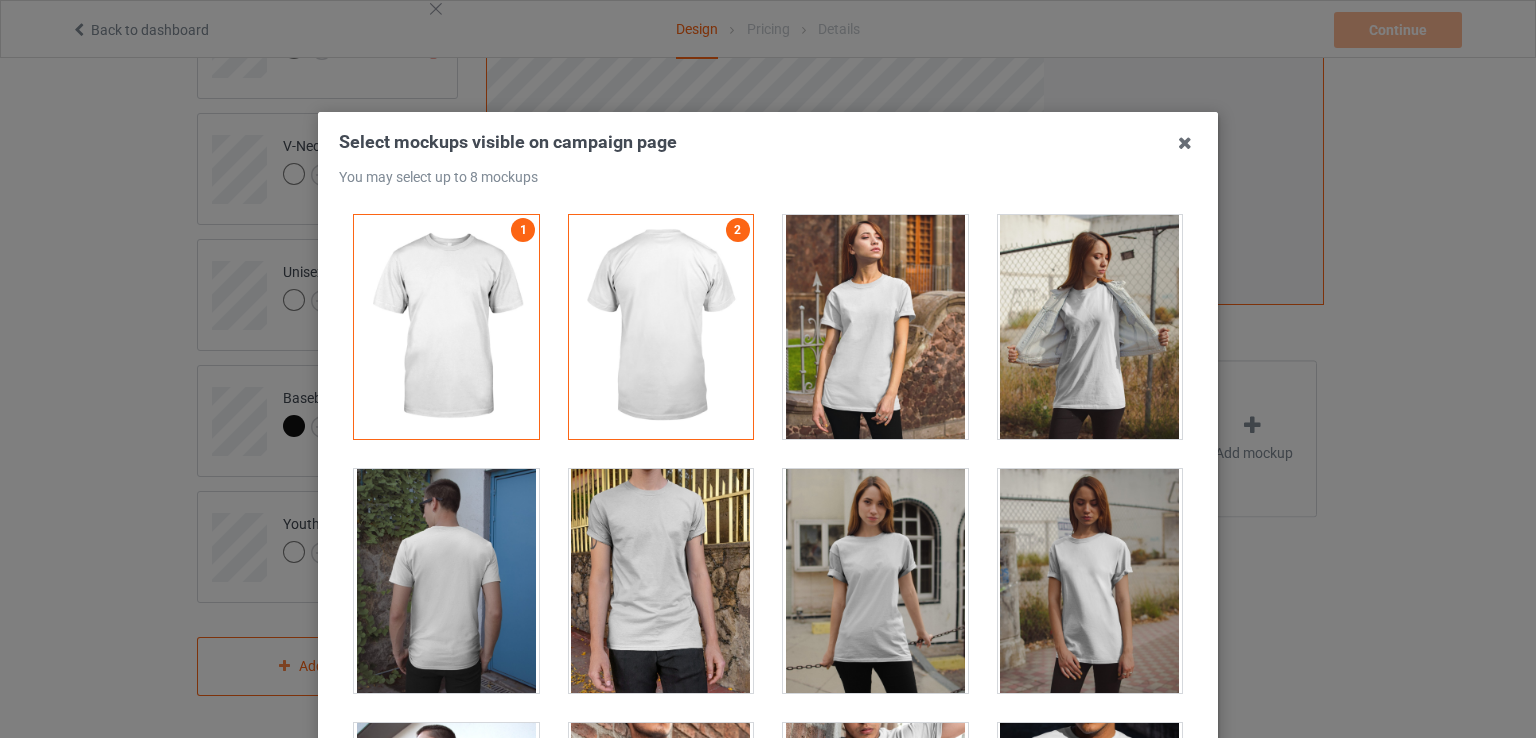 click at bounding box center (875, 327) 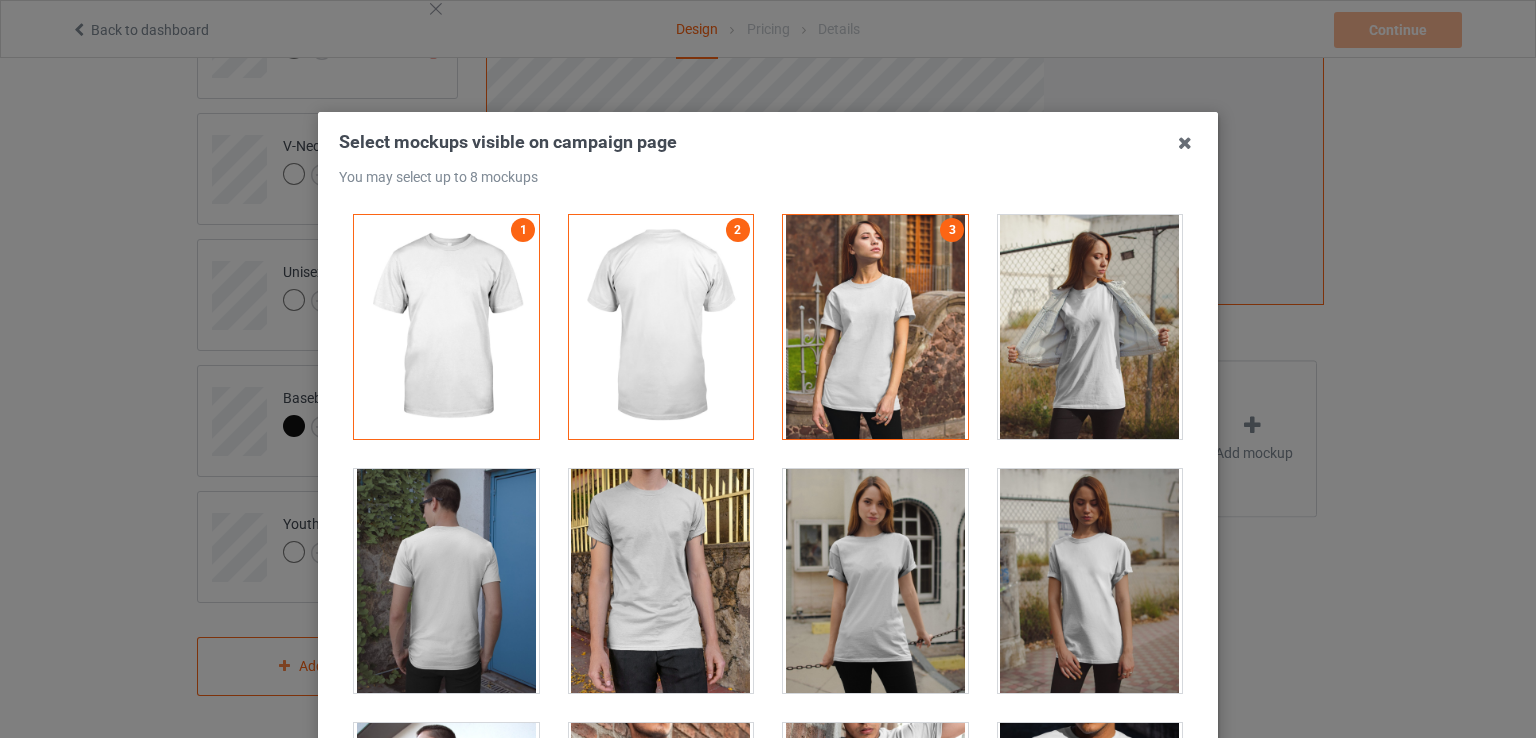 click at bounding box center (875, 327) 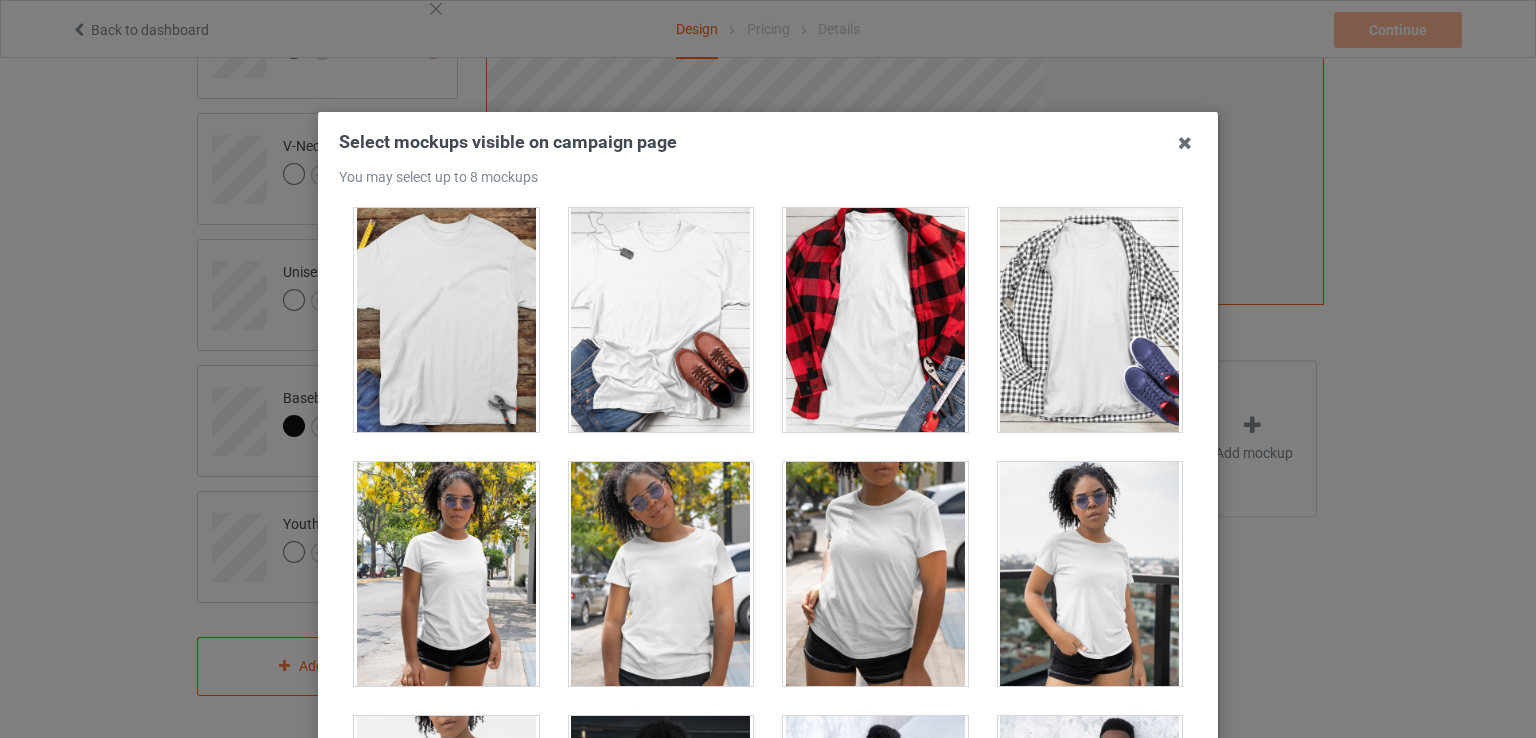 scroll, scrollTop: 13300, scrollLeft: 0, axis: vertical 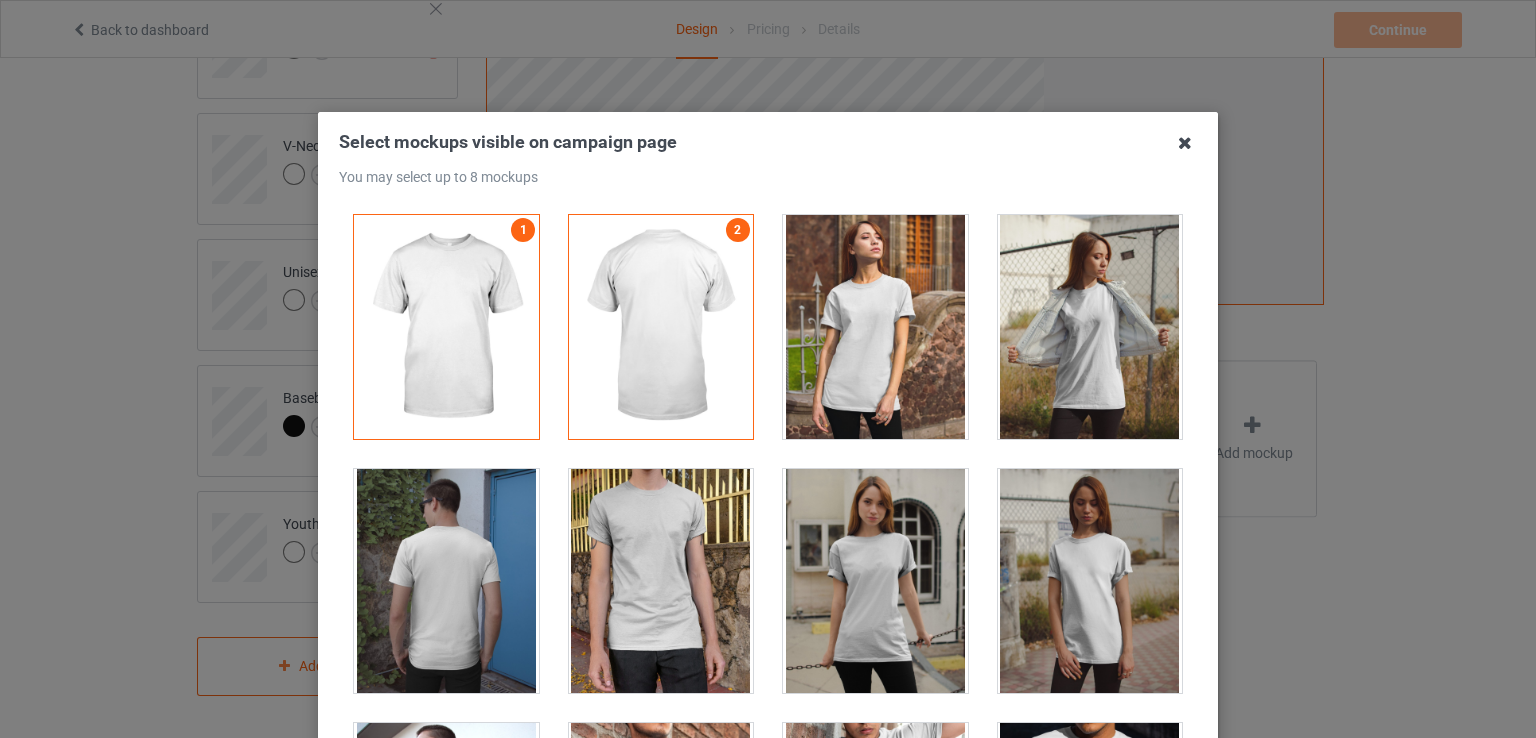 click at bounding box center (1185, 143) 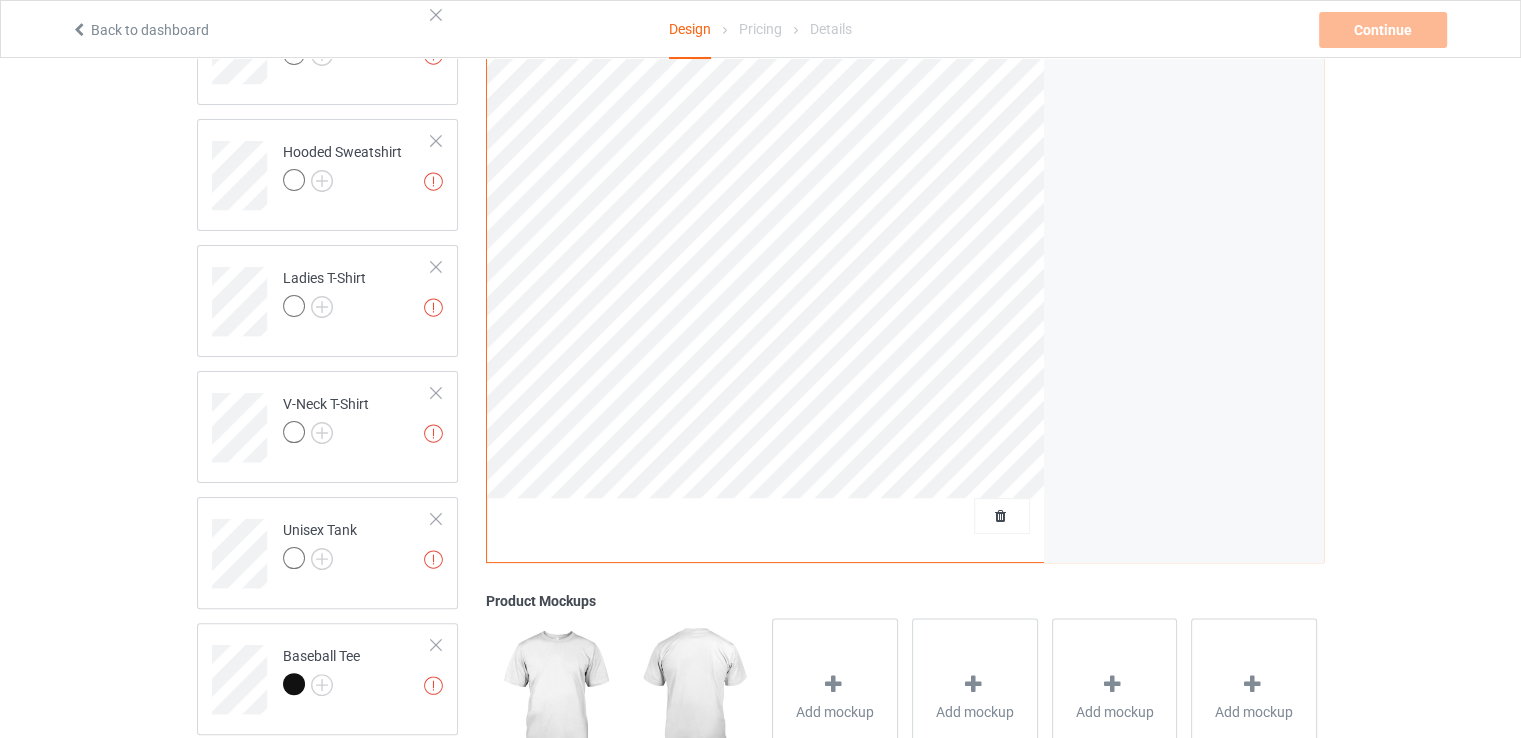 scroll, scrollTop: 0, scrollLeft: 0, axis: both 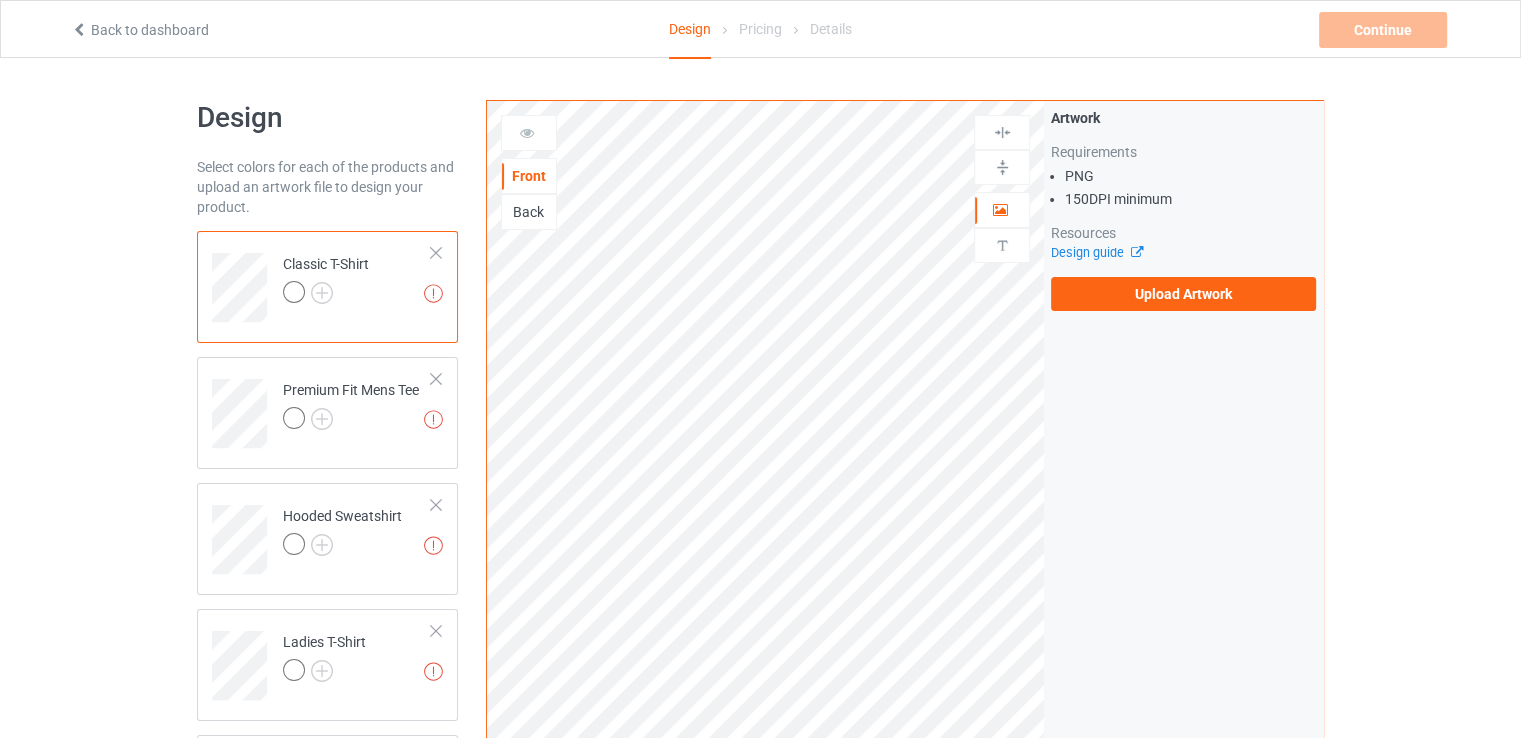 click at bounding box center (79, 27) 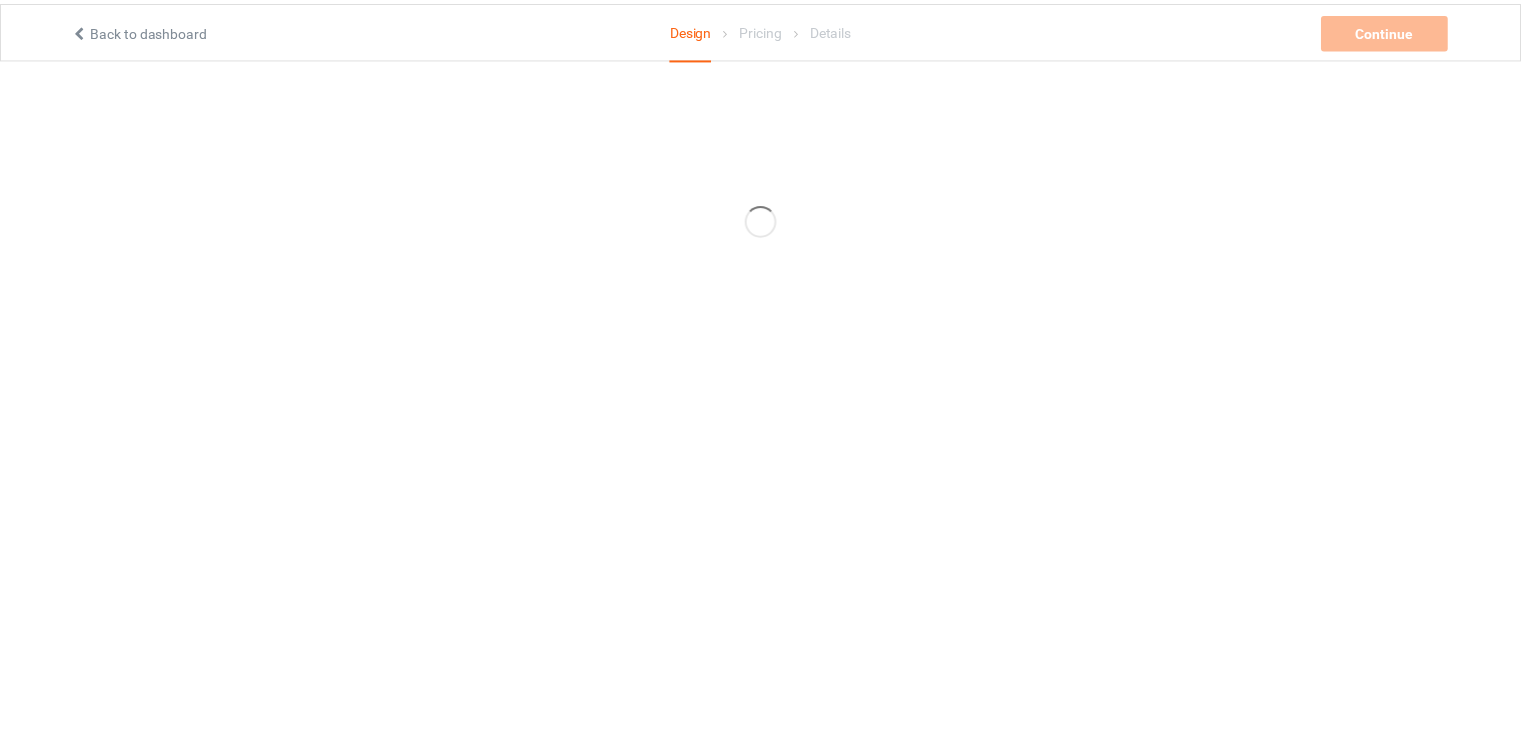 scroll, scrollTop: 0, scrollLeft: 0, axis: both 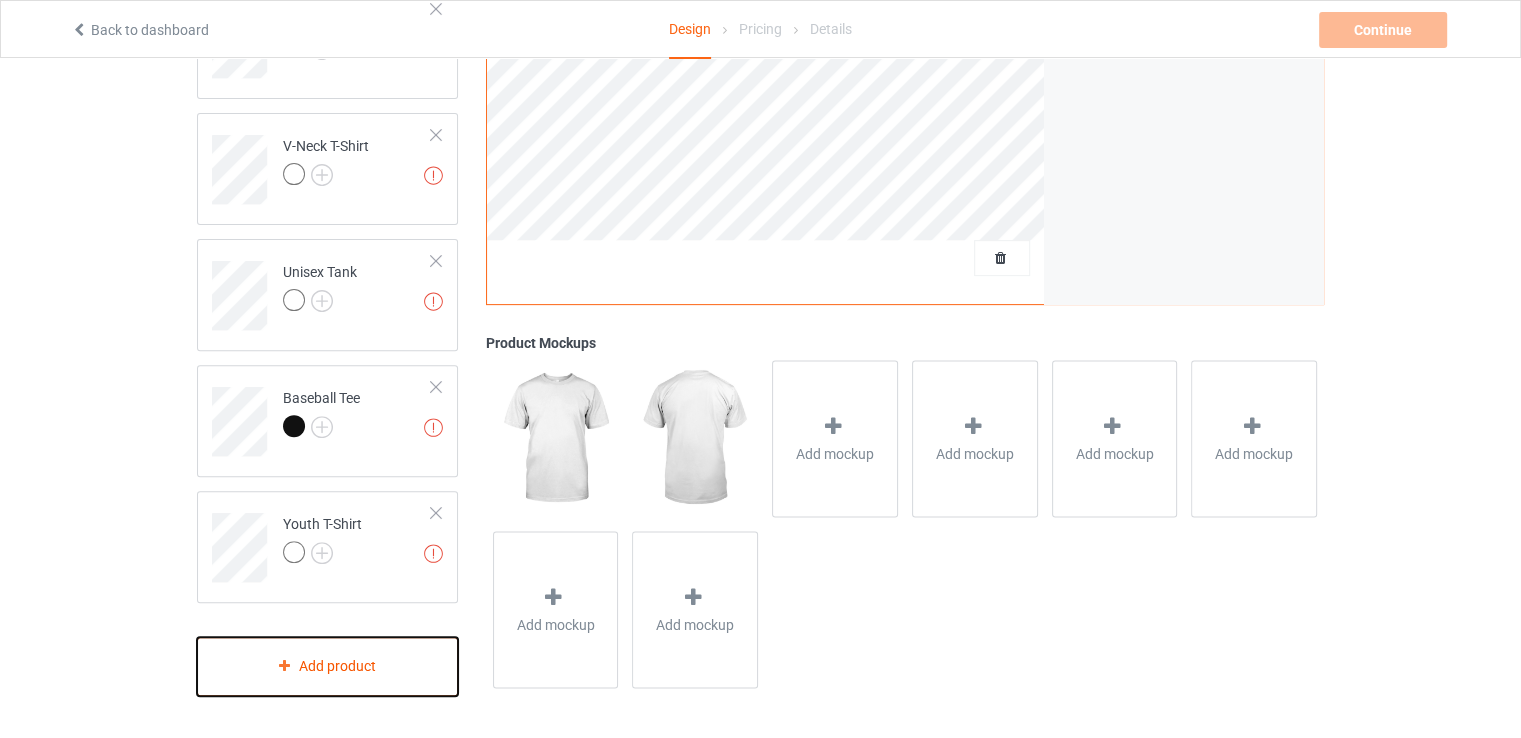 click on "Add product" at bounding box center [327, 666] 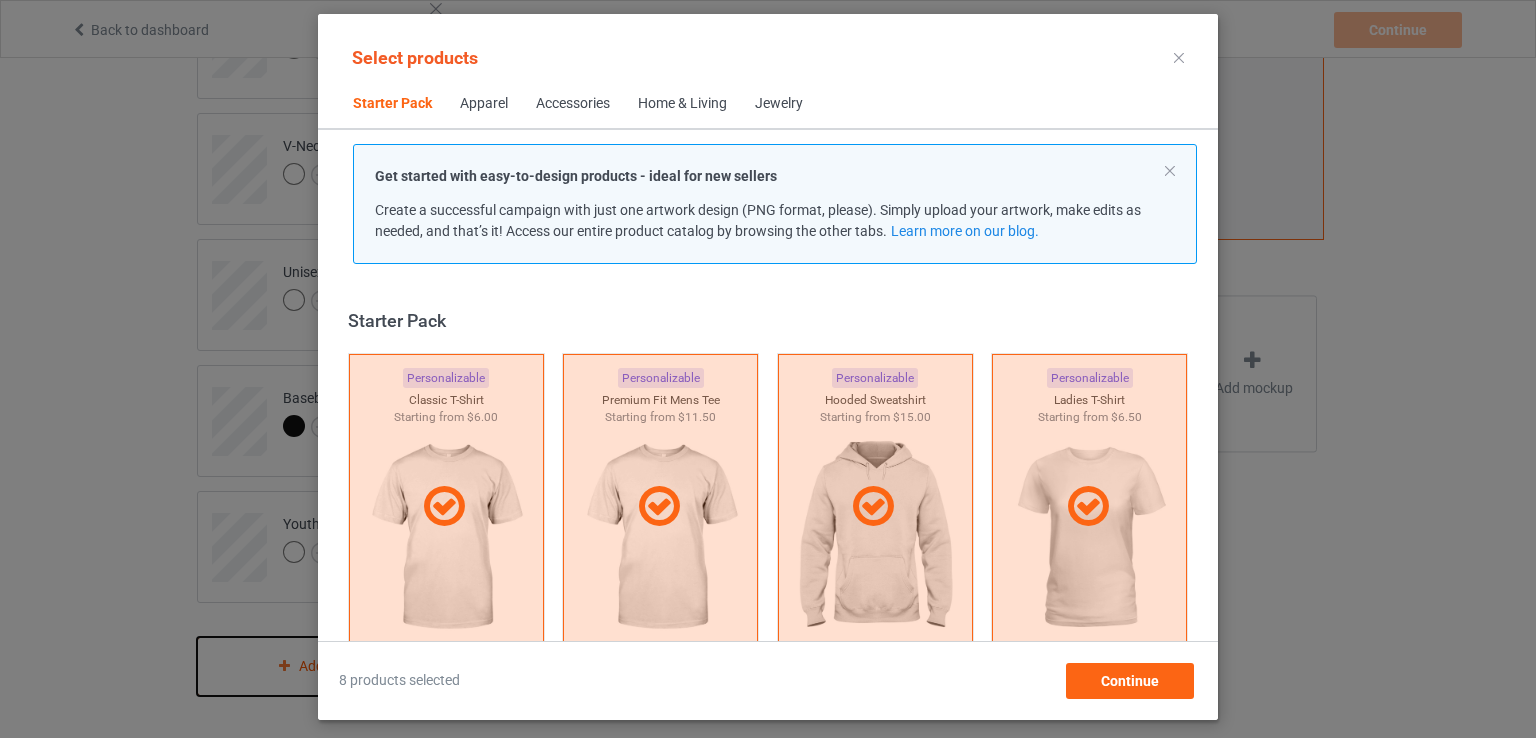 scroll, scrollTop: 26, scrollLeft: 0, axis: vertical 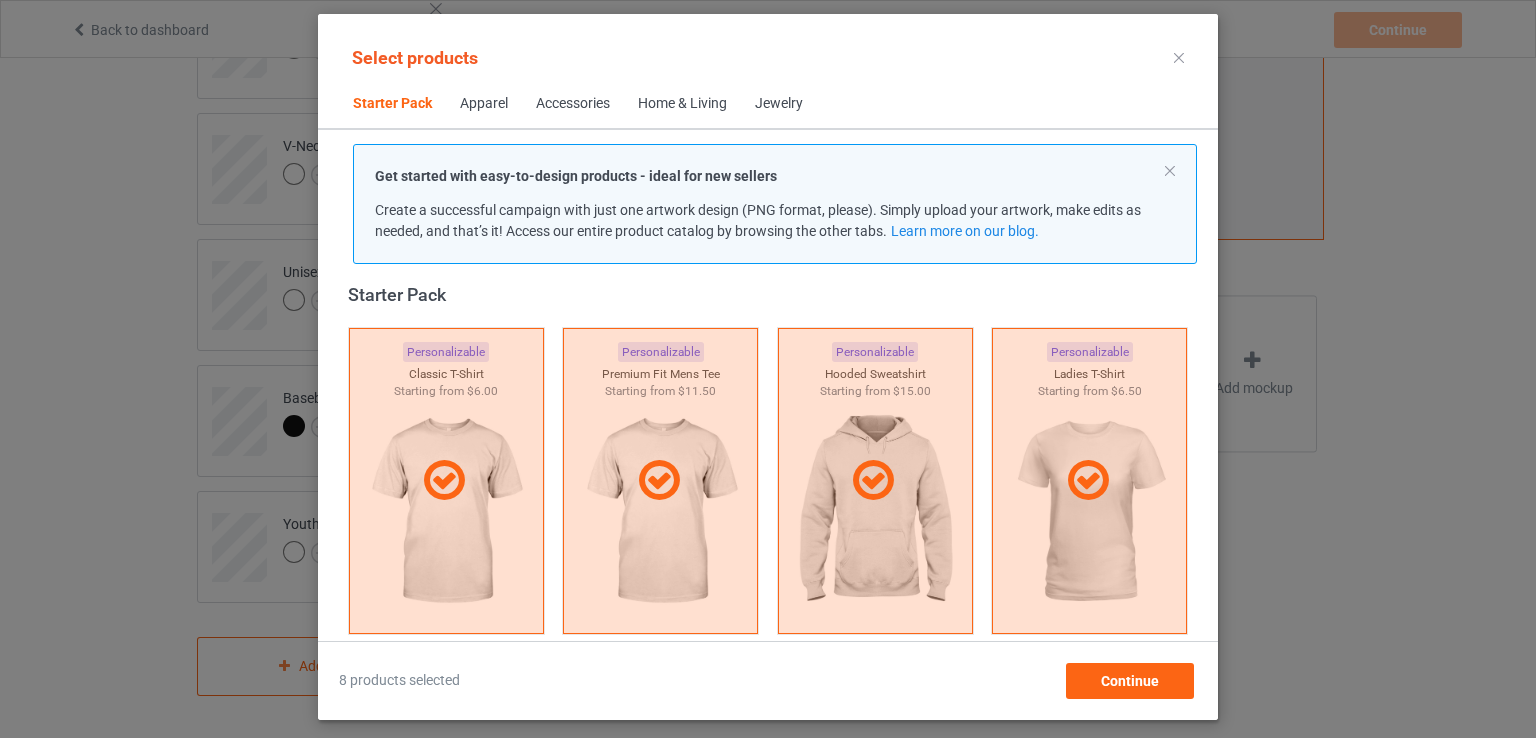click on "Apparel" at bounding box center [484, 104] 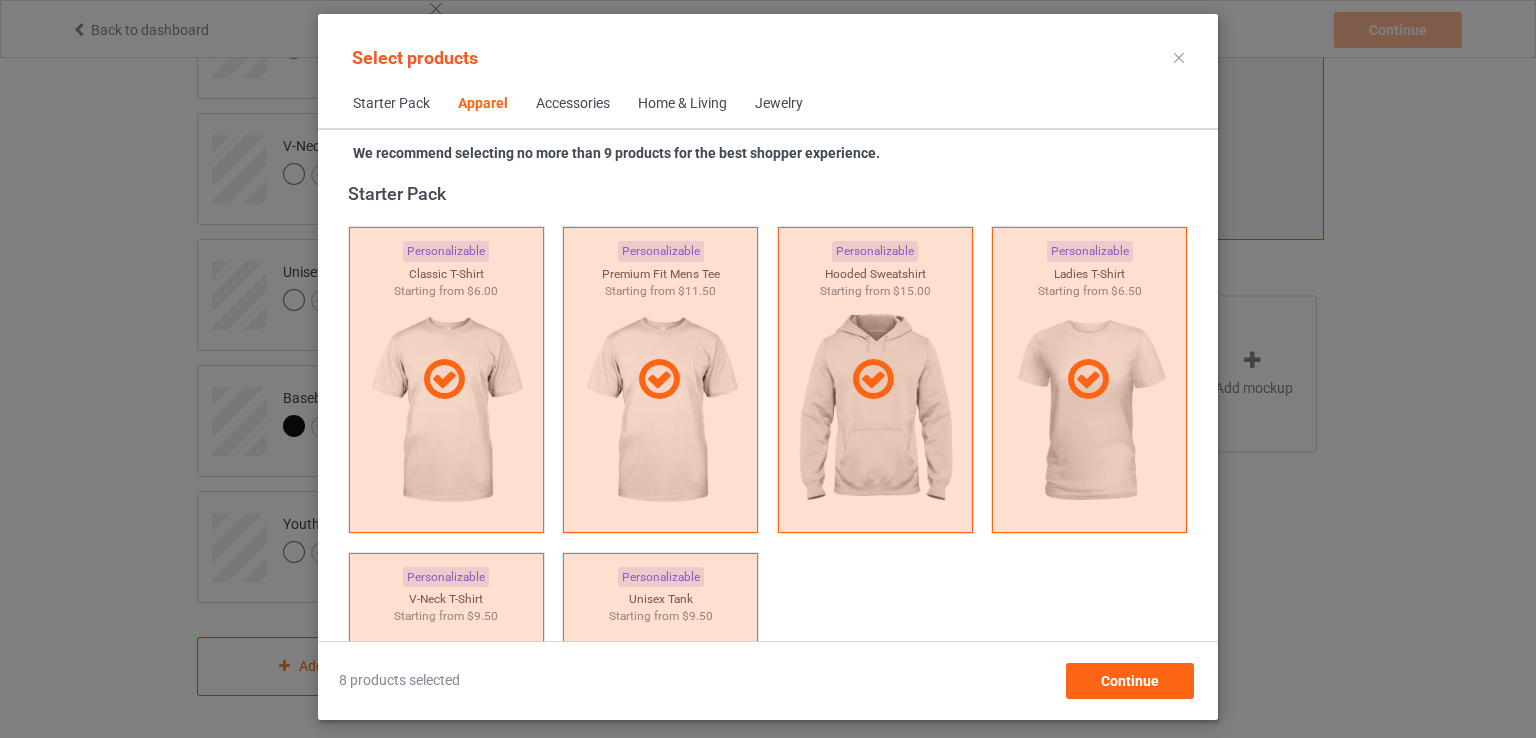 scroll, scrollTop: 744, scrollLeft: 0, axis: vertical 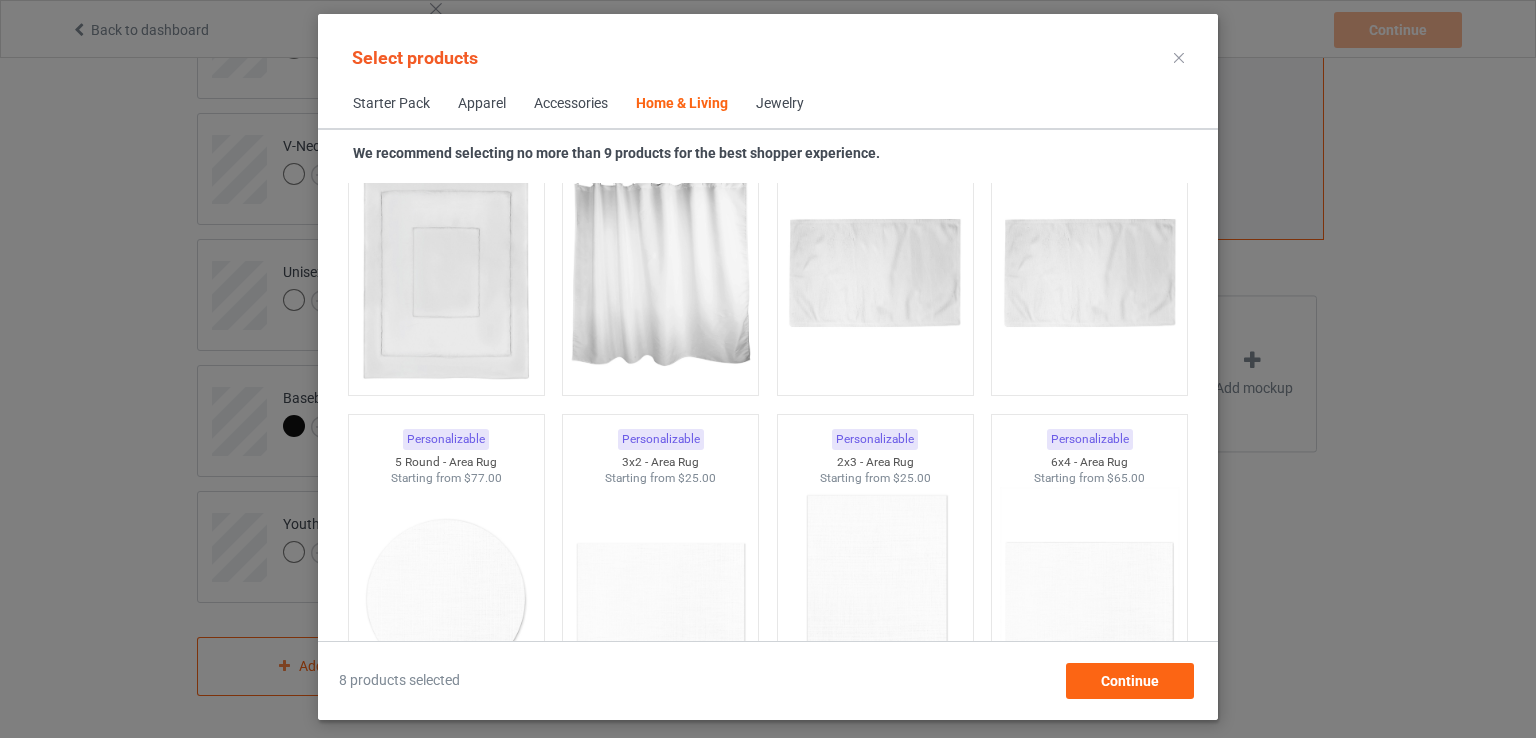 click at bounding box center [1179, 58] 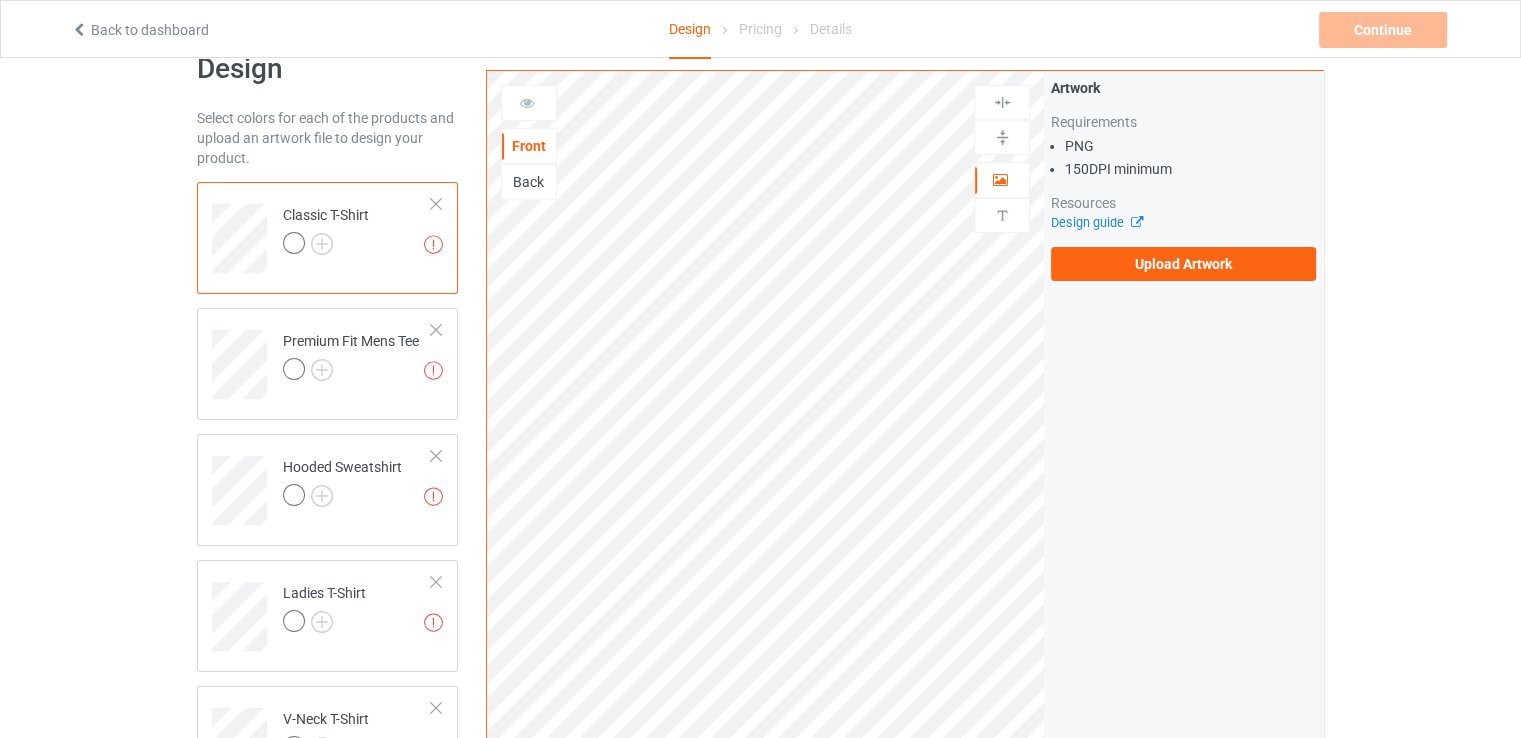 scroll, scrollTop: 0, scrollLeft: 0, axis: both 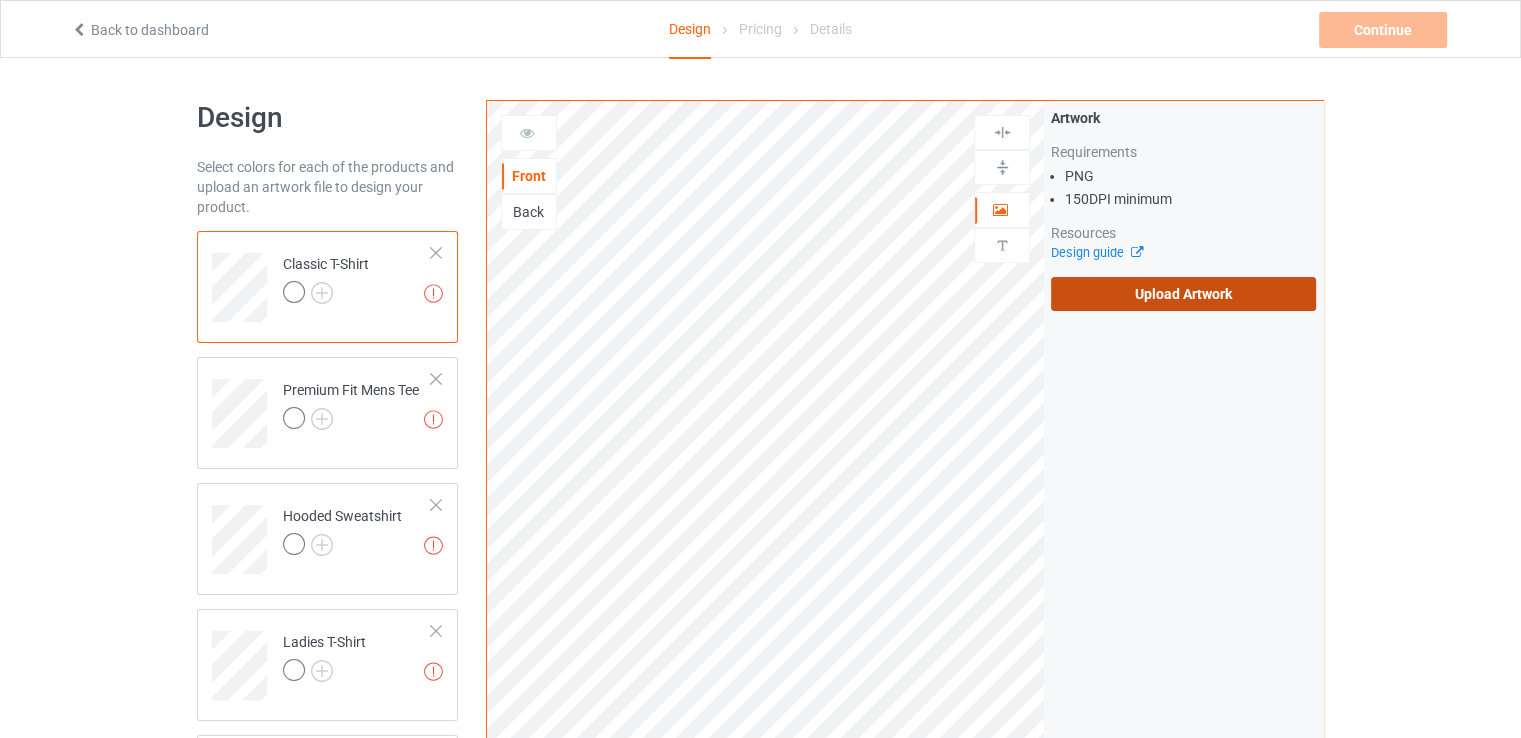 click on "Upload Artwork" at bounding box center (1183, 294) 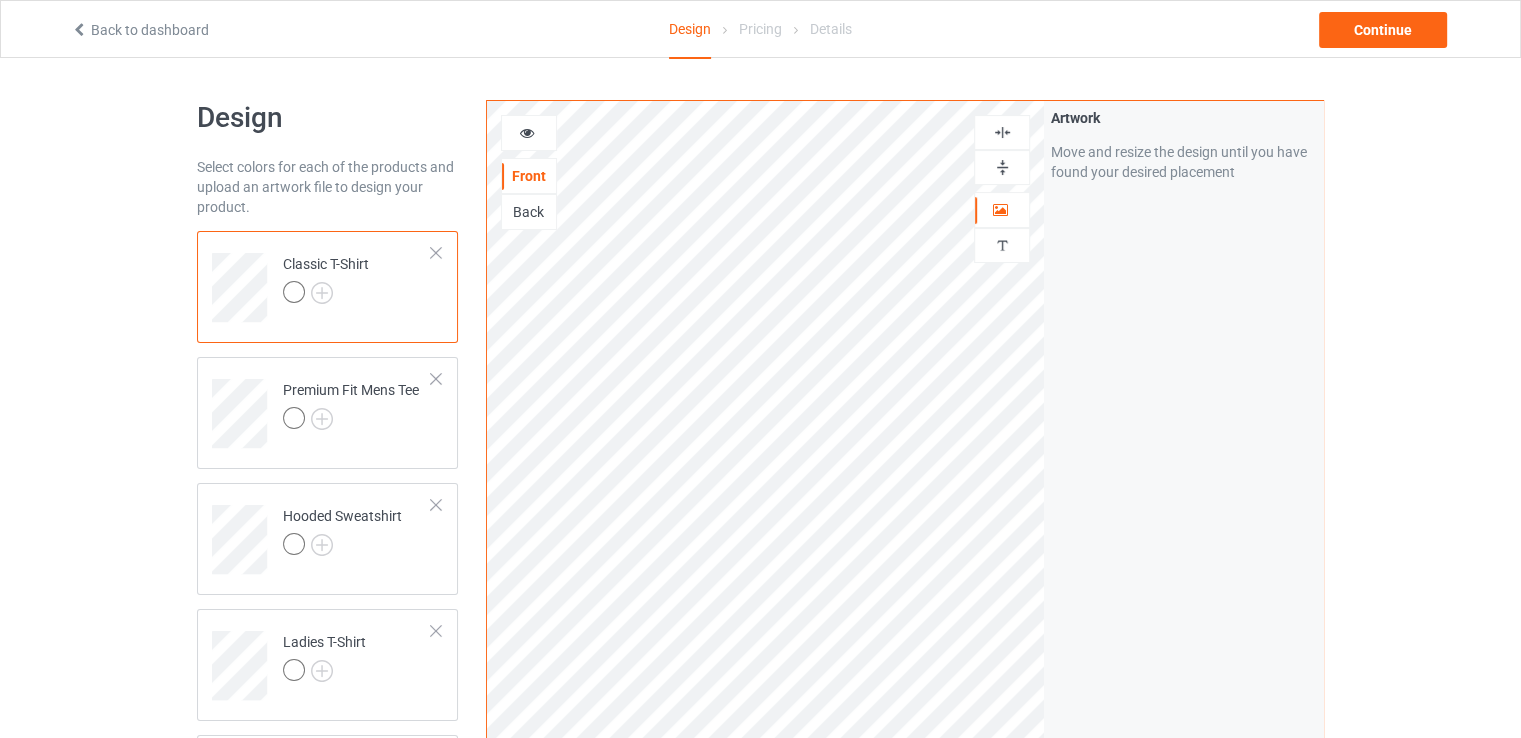 click on "Back" at bounding box center (529, 212) 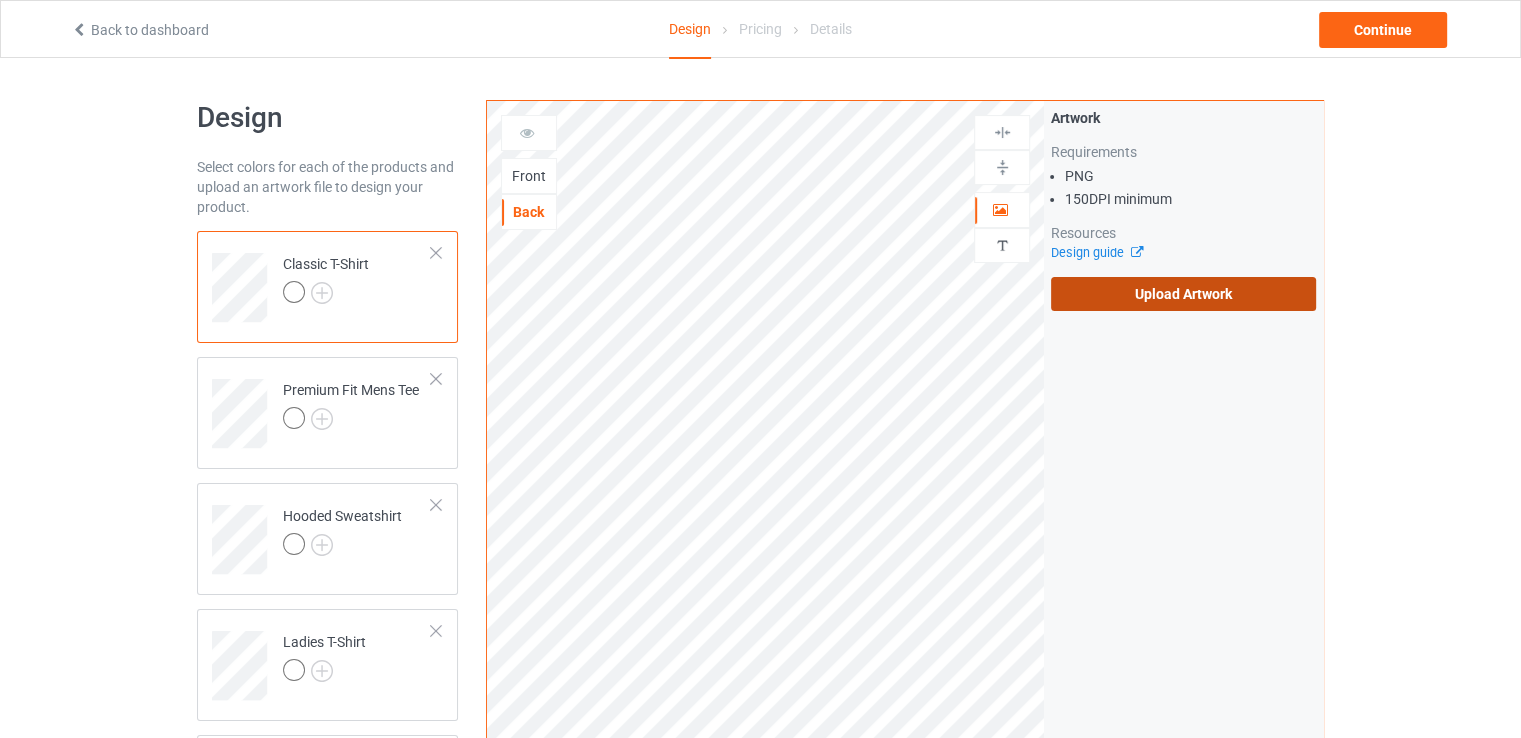 click on "Upload Artwork" at bounding box center (1183, 294) 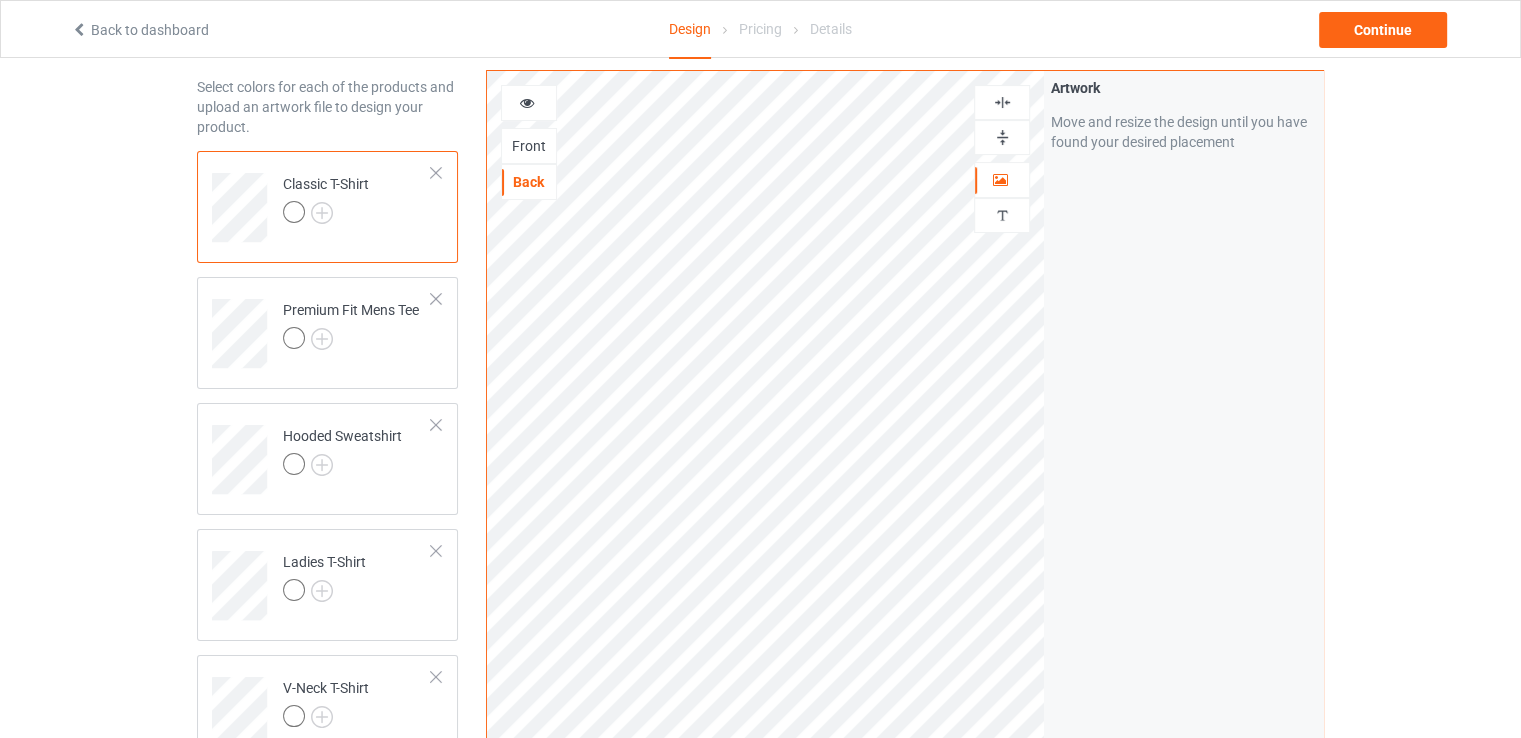 scroll, scrollTop: 100, scrollLeft: 0, axis: vertical 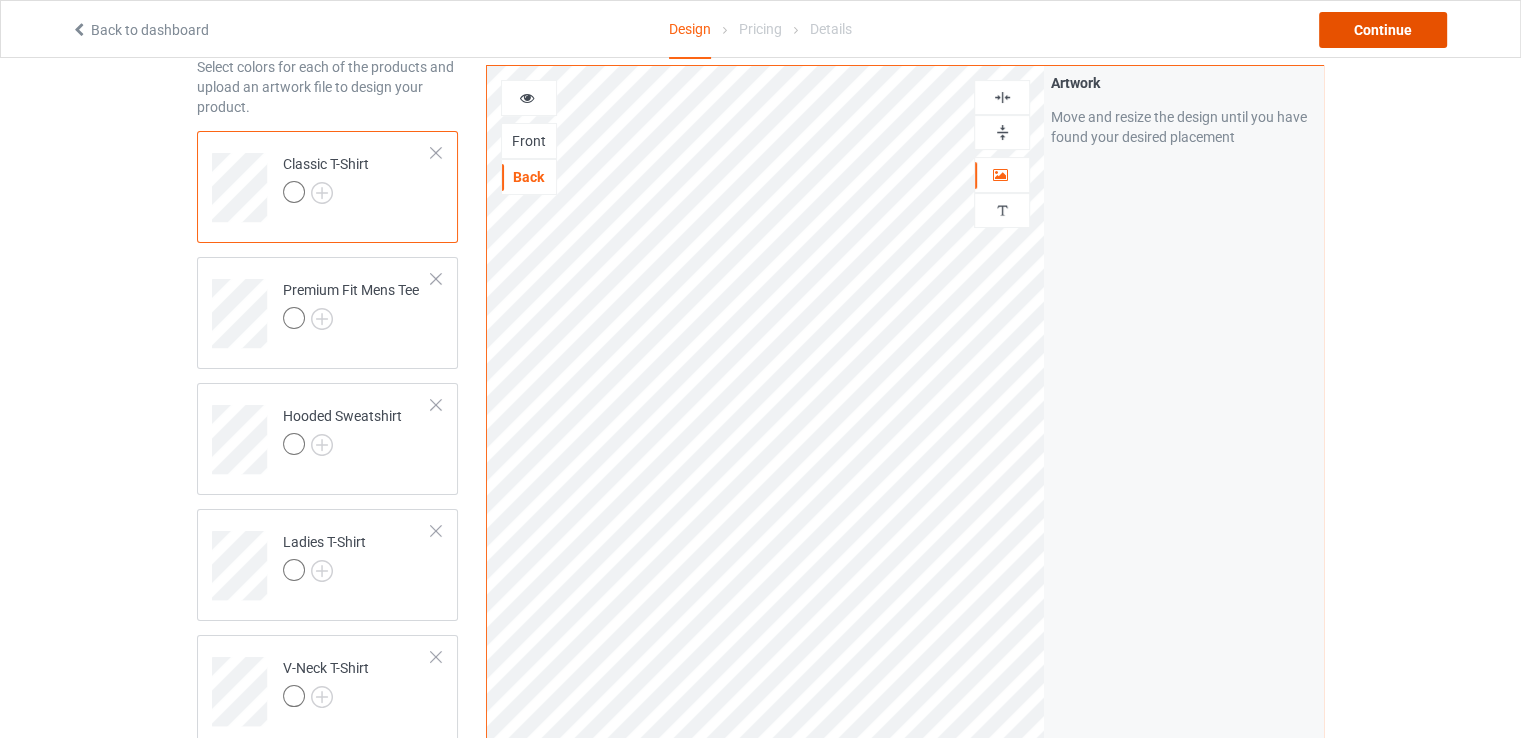 click on "Continue" at bounding box center [1383, 30] 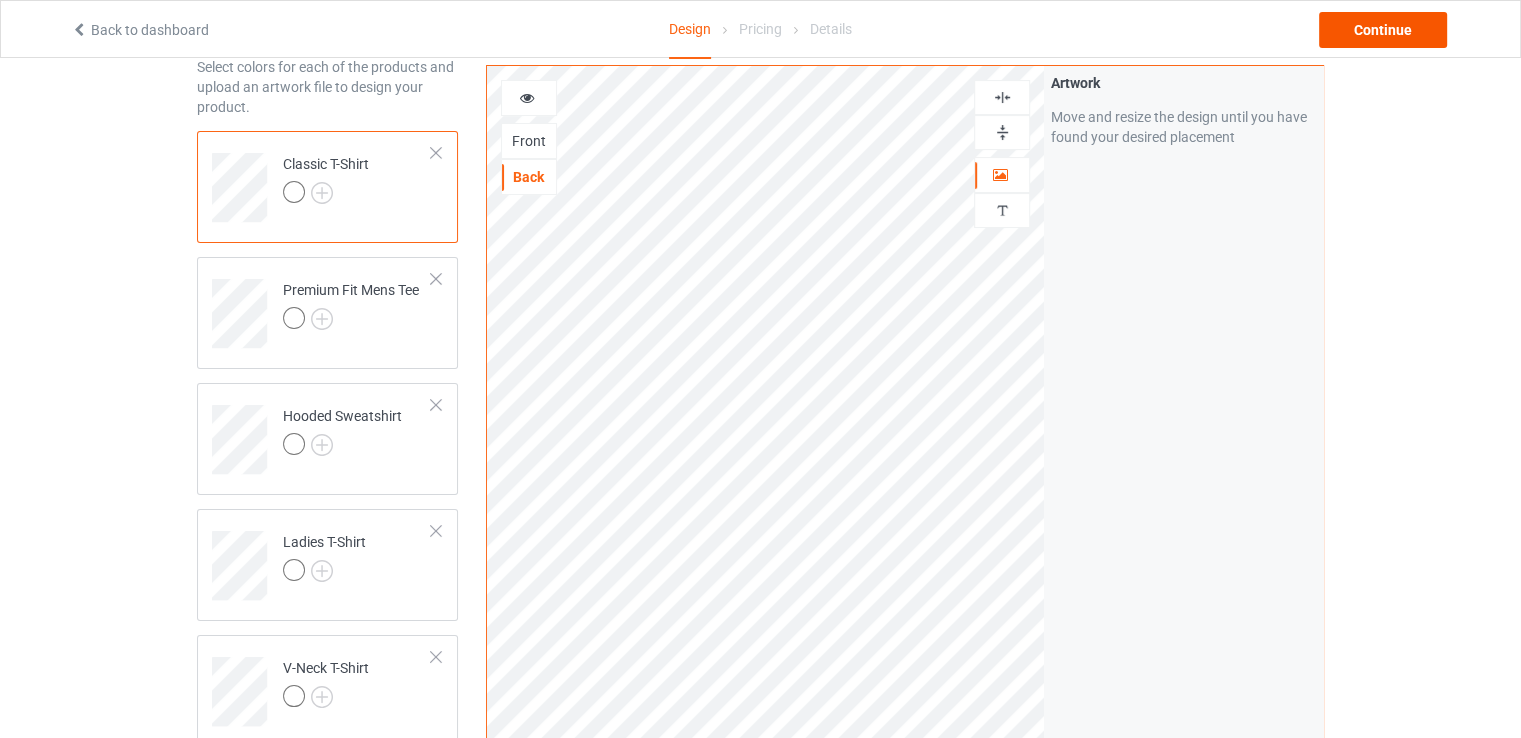 scroll, scrollTop: 0, scrollLeft: 0, axis: both 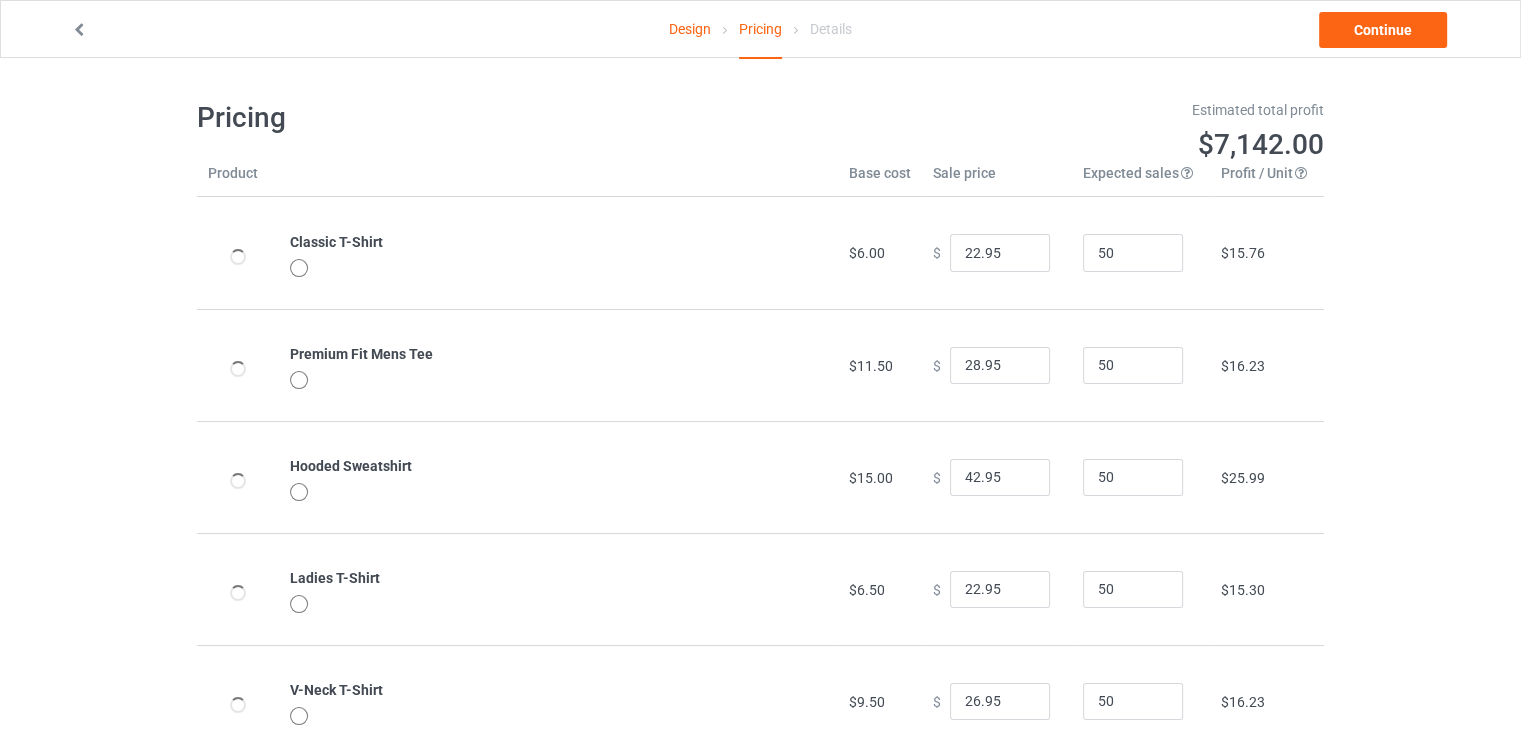 type on "26.95" 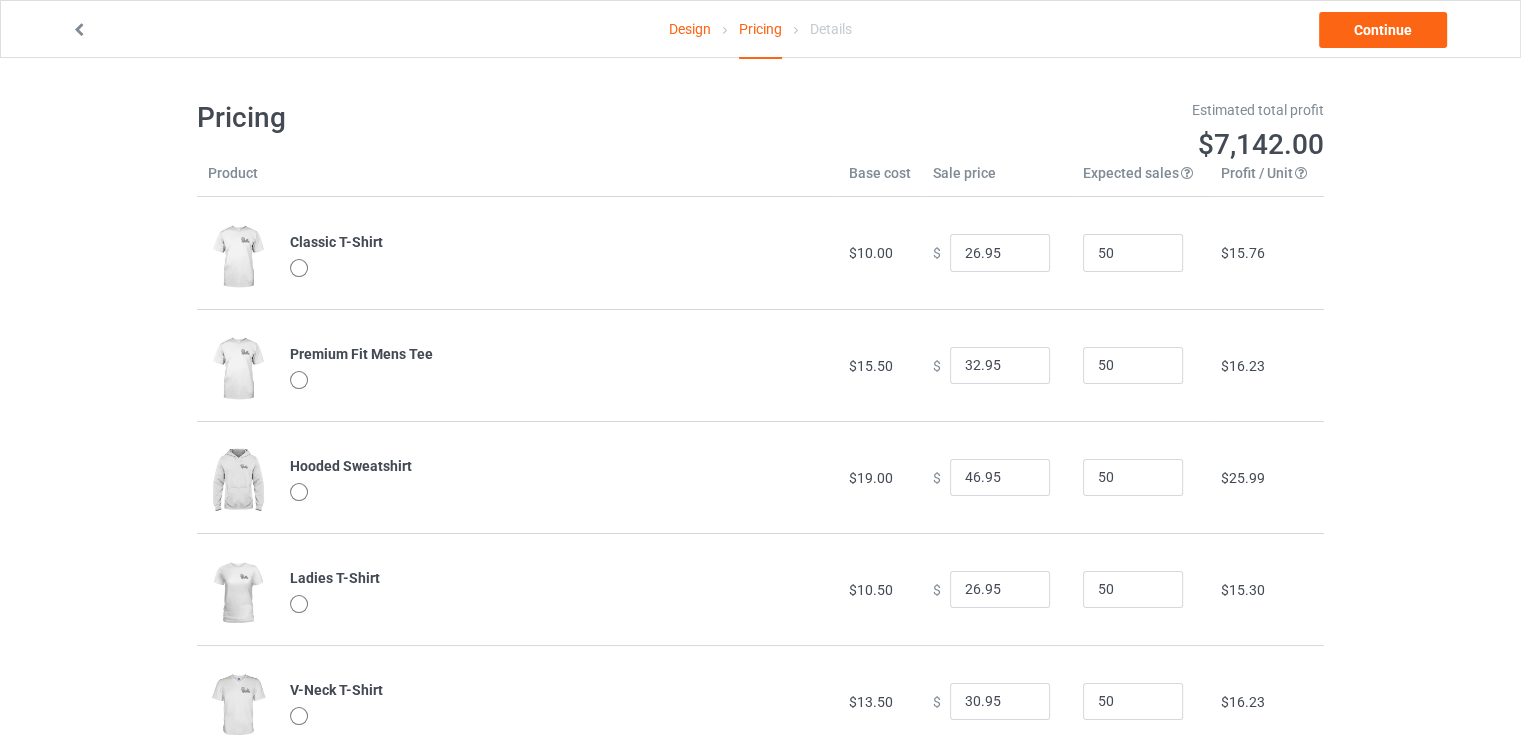 click at bounding box center (299, 268) 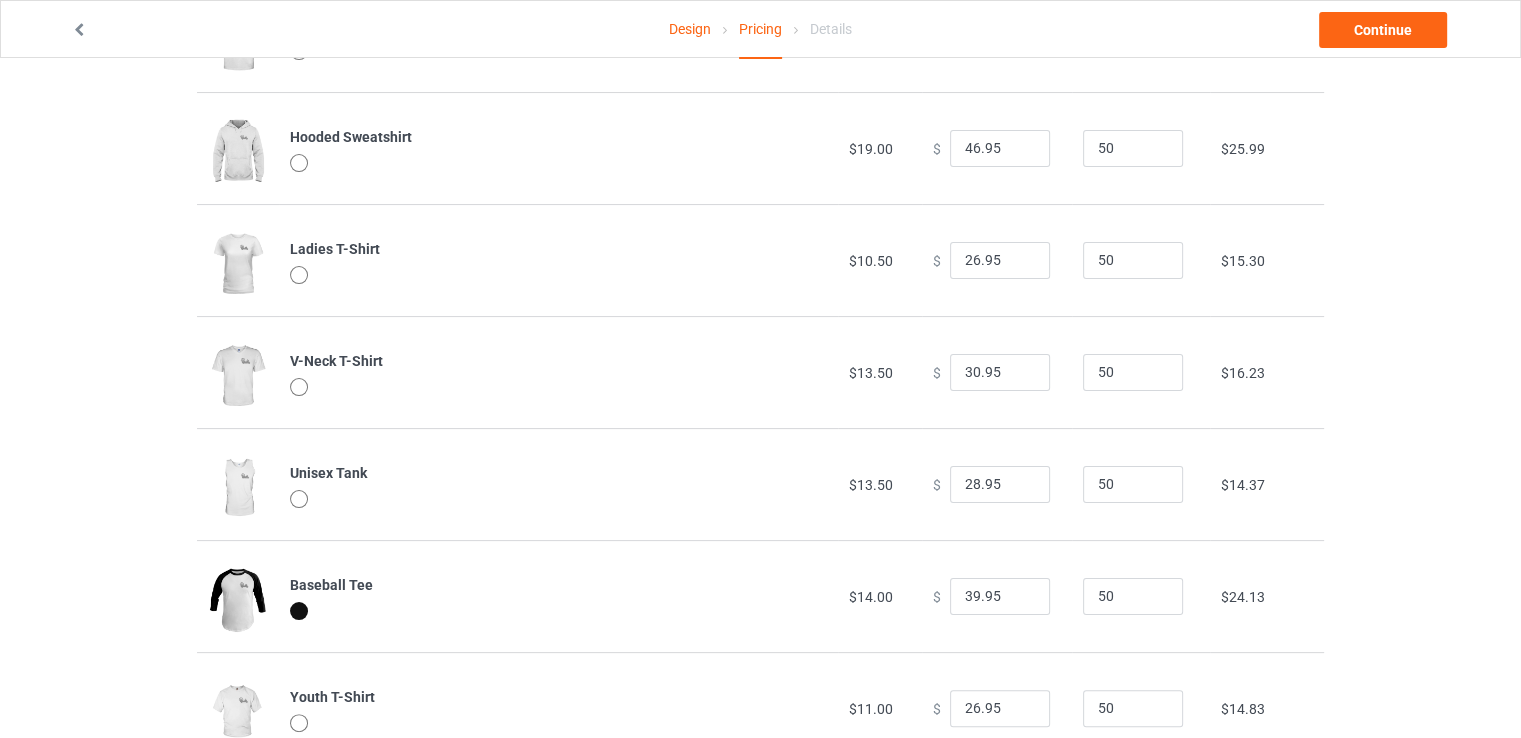 scroll, scrollTop: 397, scrollLeft: 0, axis: vertical 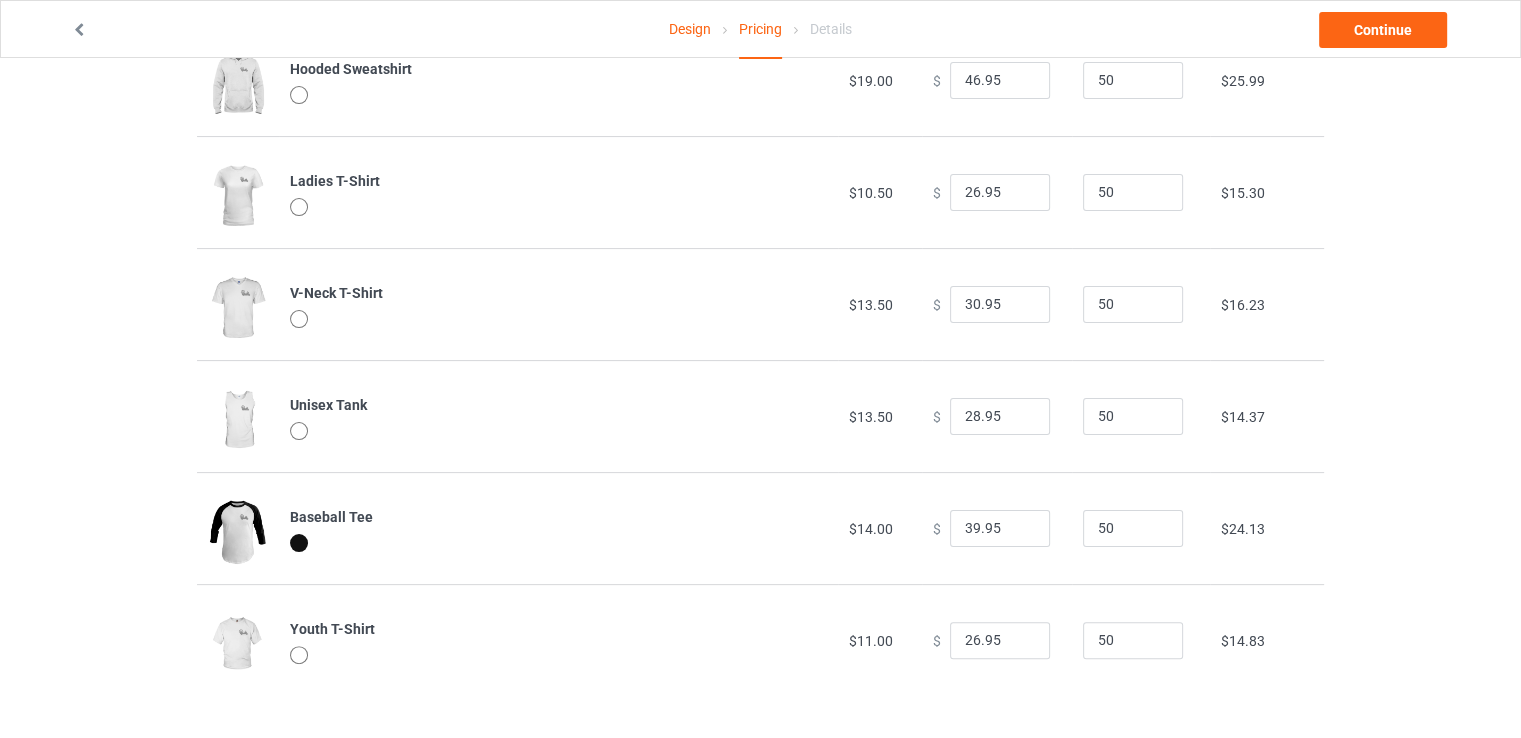 click at bounding box center [299, 543] 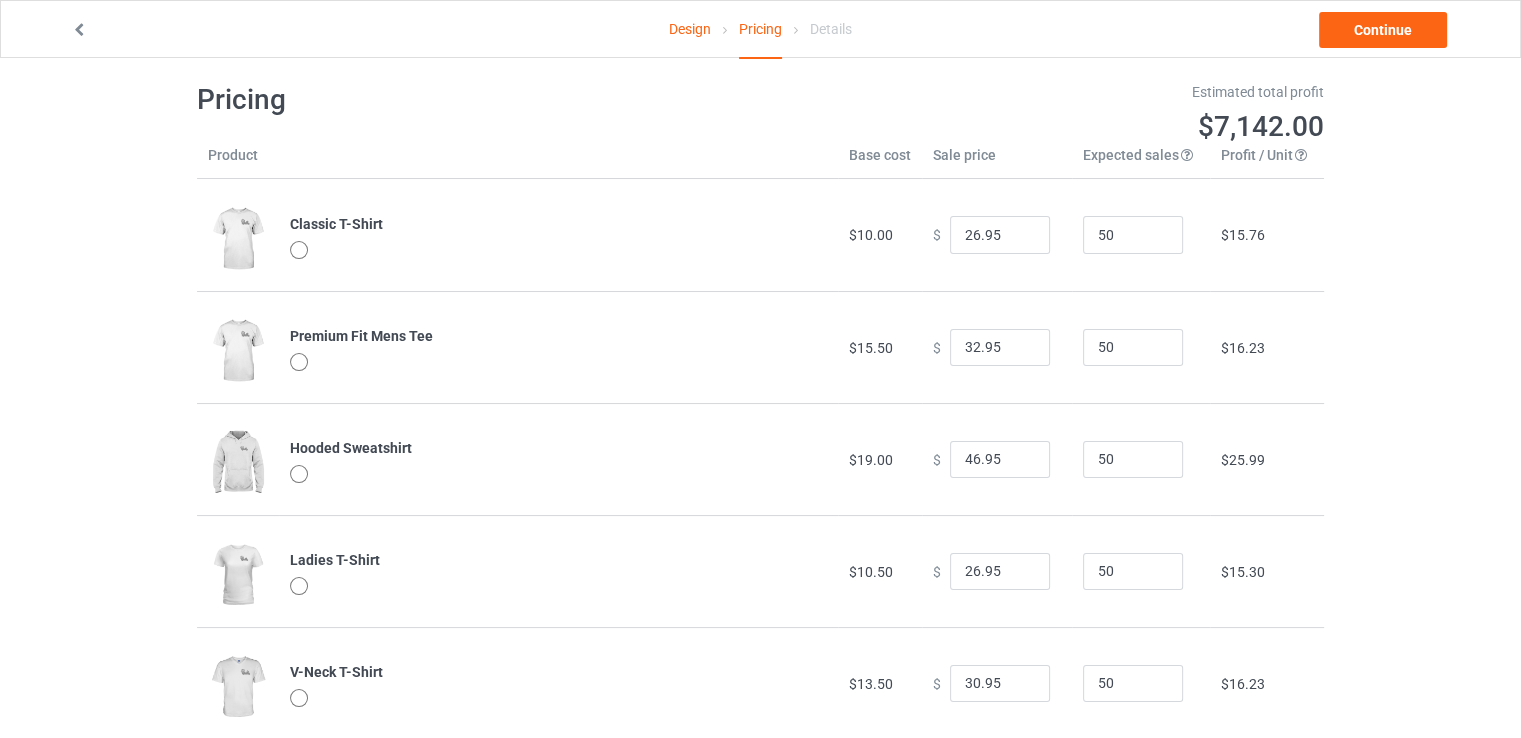 scroll, scrollTop: 0, scrollLeft: 0, axis: both 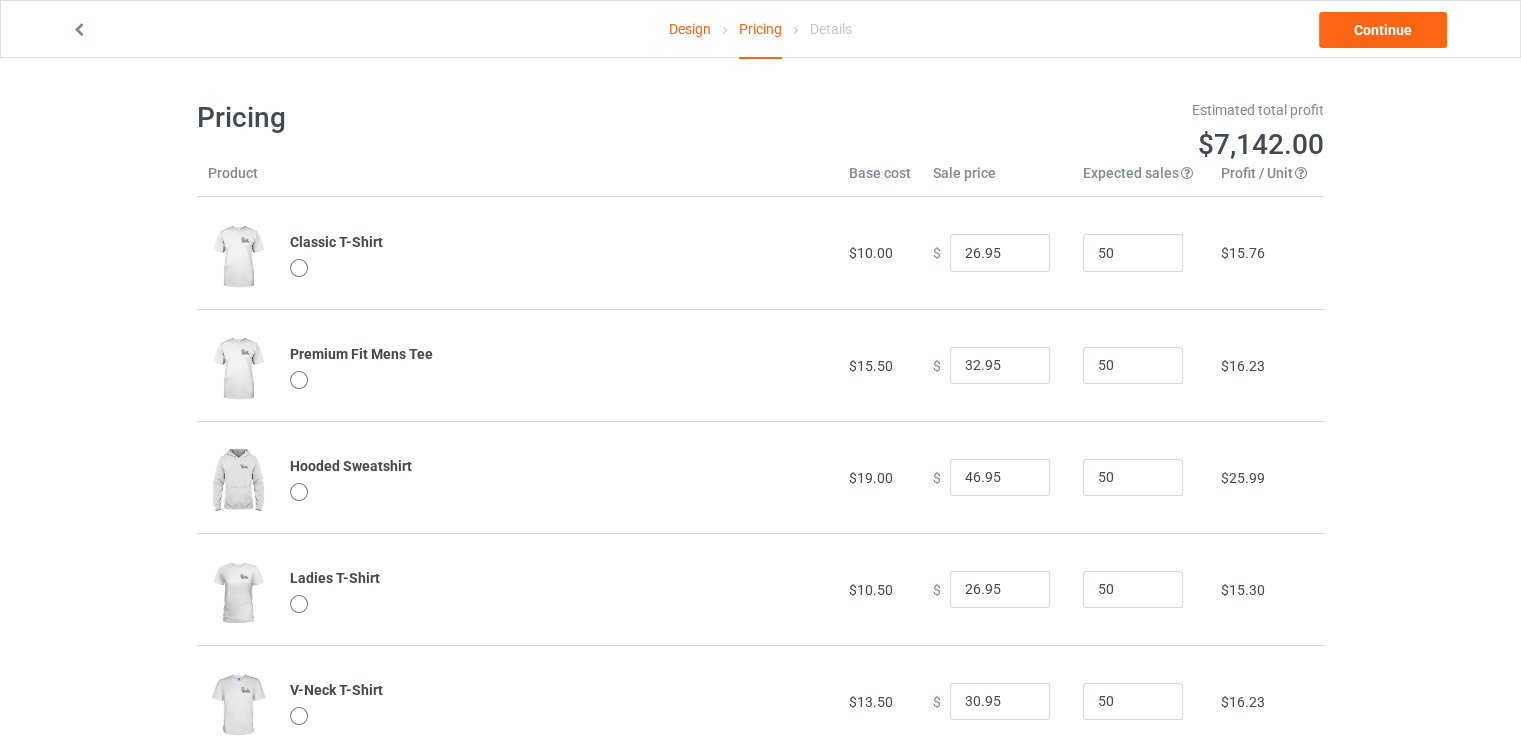 click at bounding box center [81, 30] 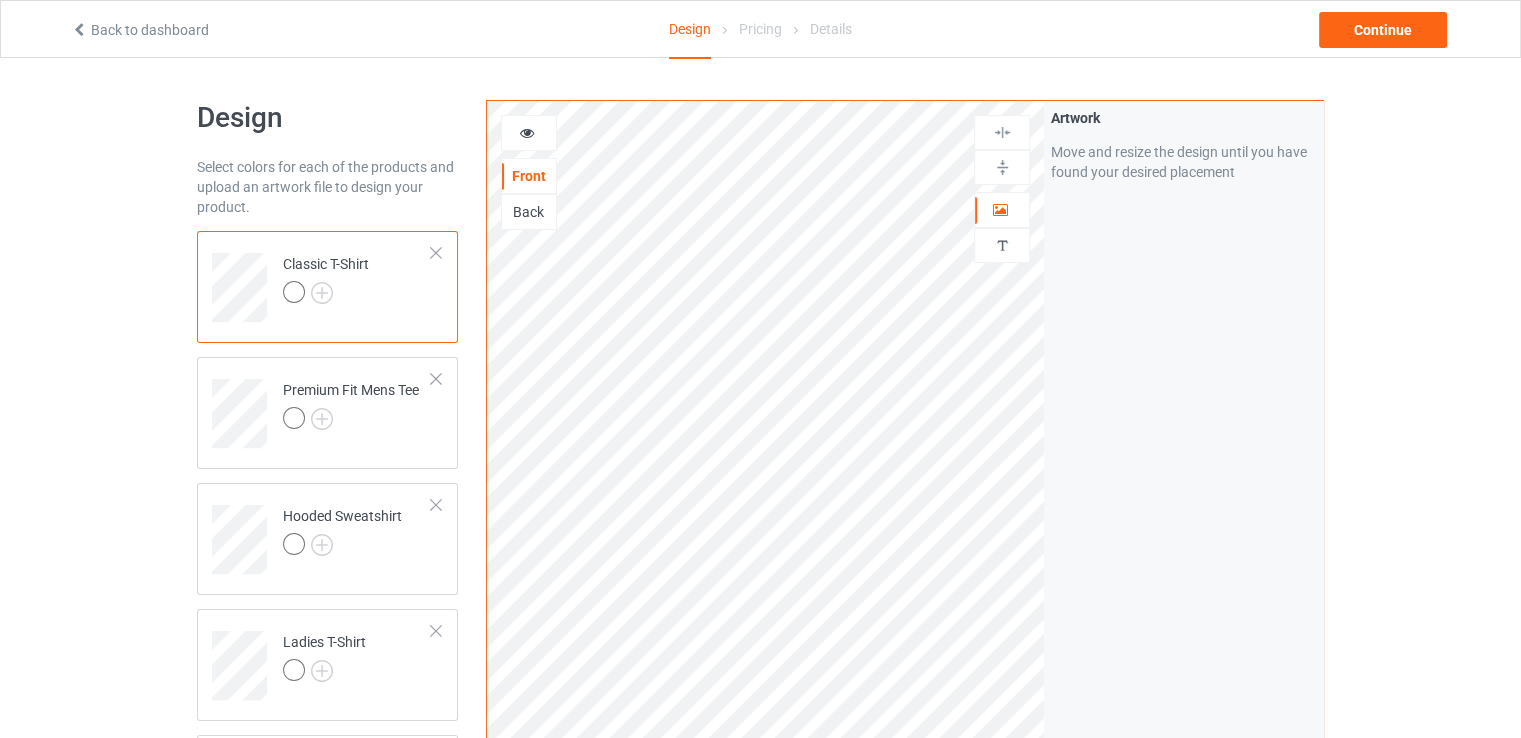 click on "Back to dashboard" at bounding box center (140, 30) 